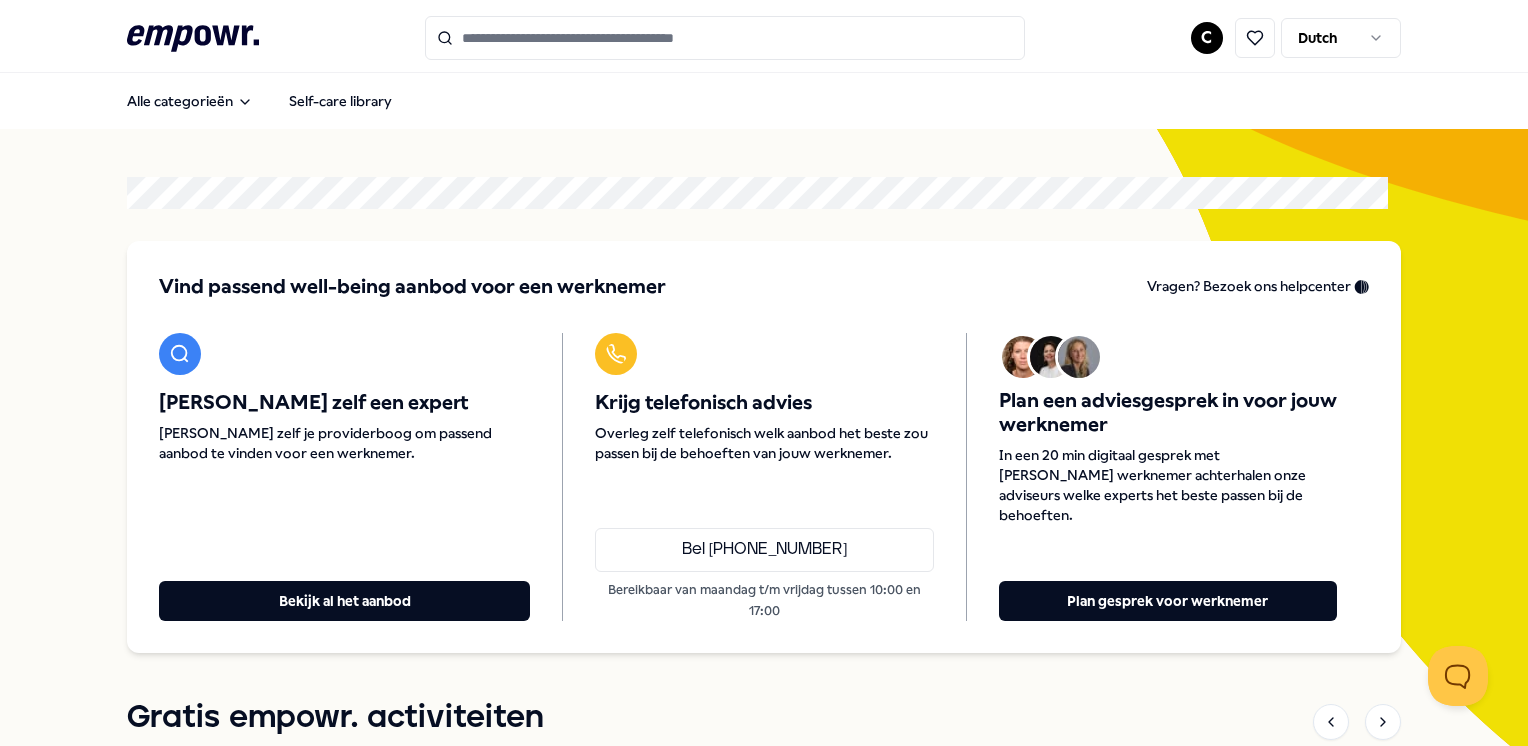 scroll, scrollTop: 0, scrollLeft: 0, axis: both 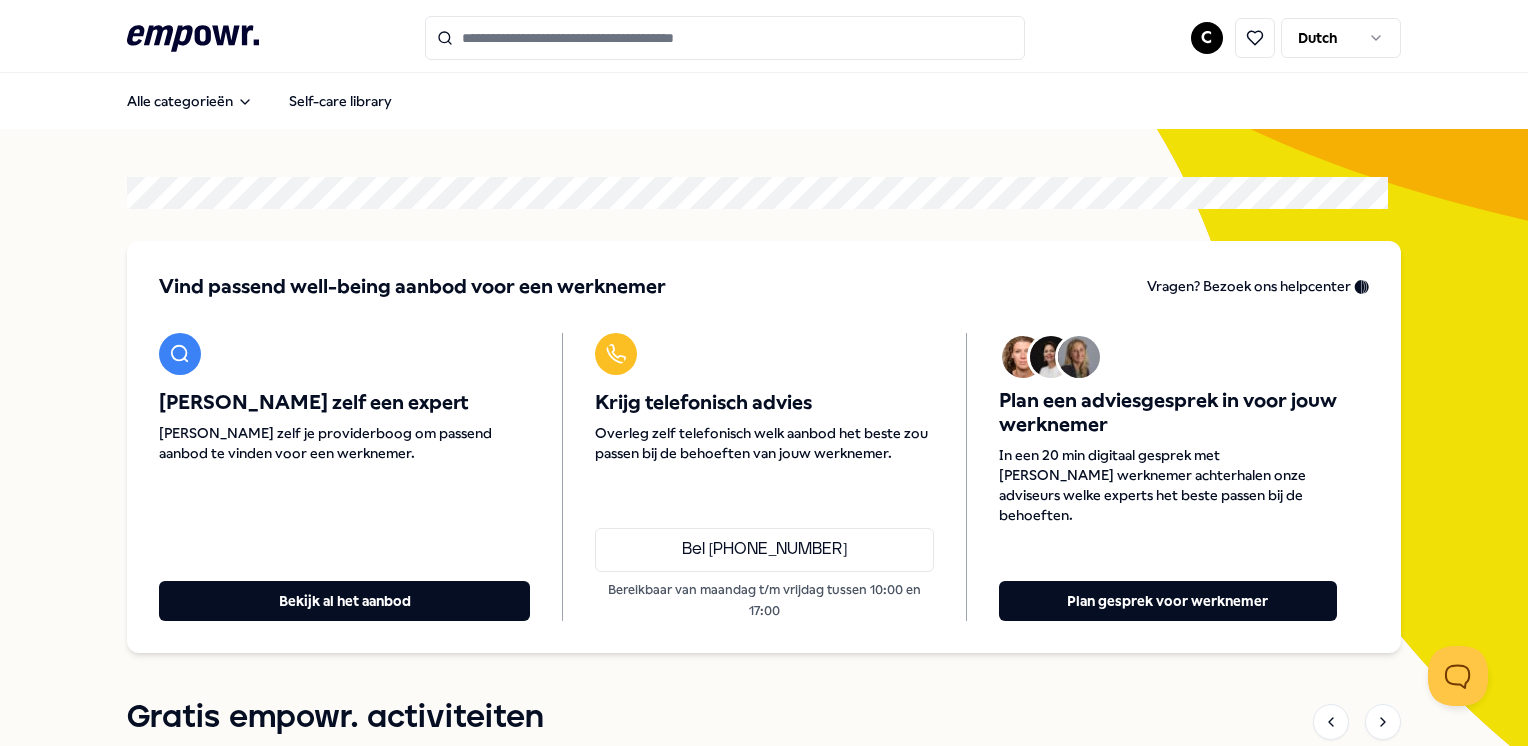 click at bounding box center [725, 38] 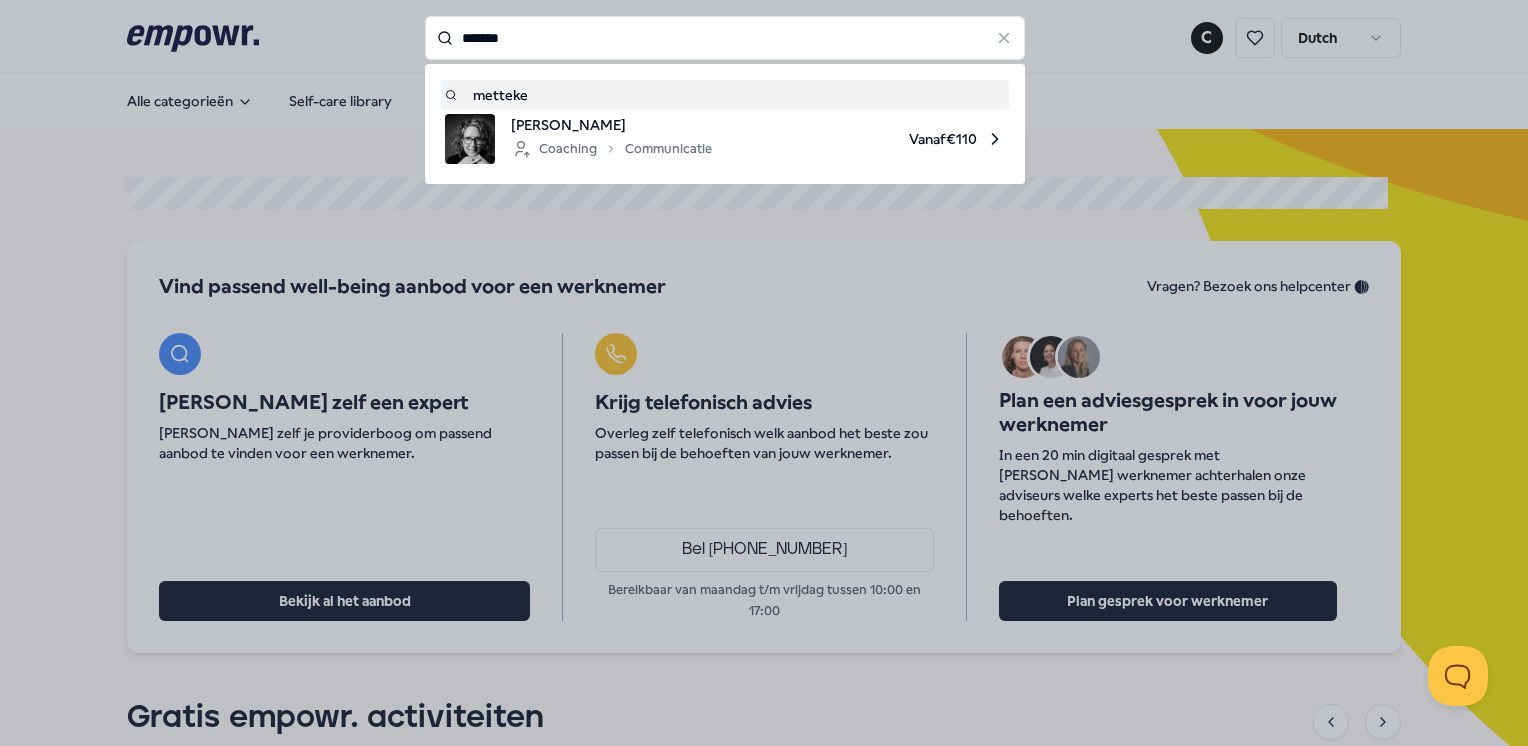 type on "*******" 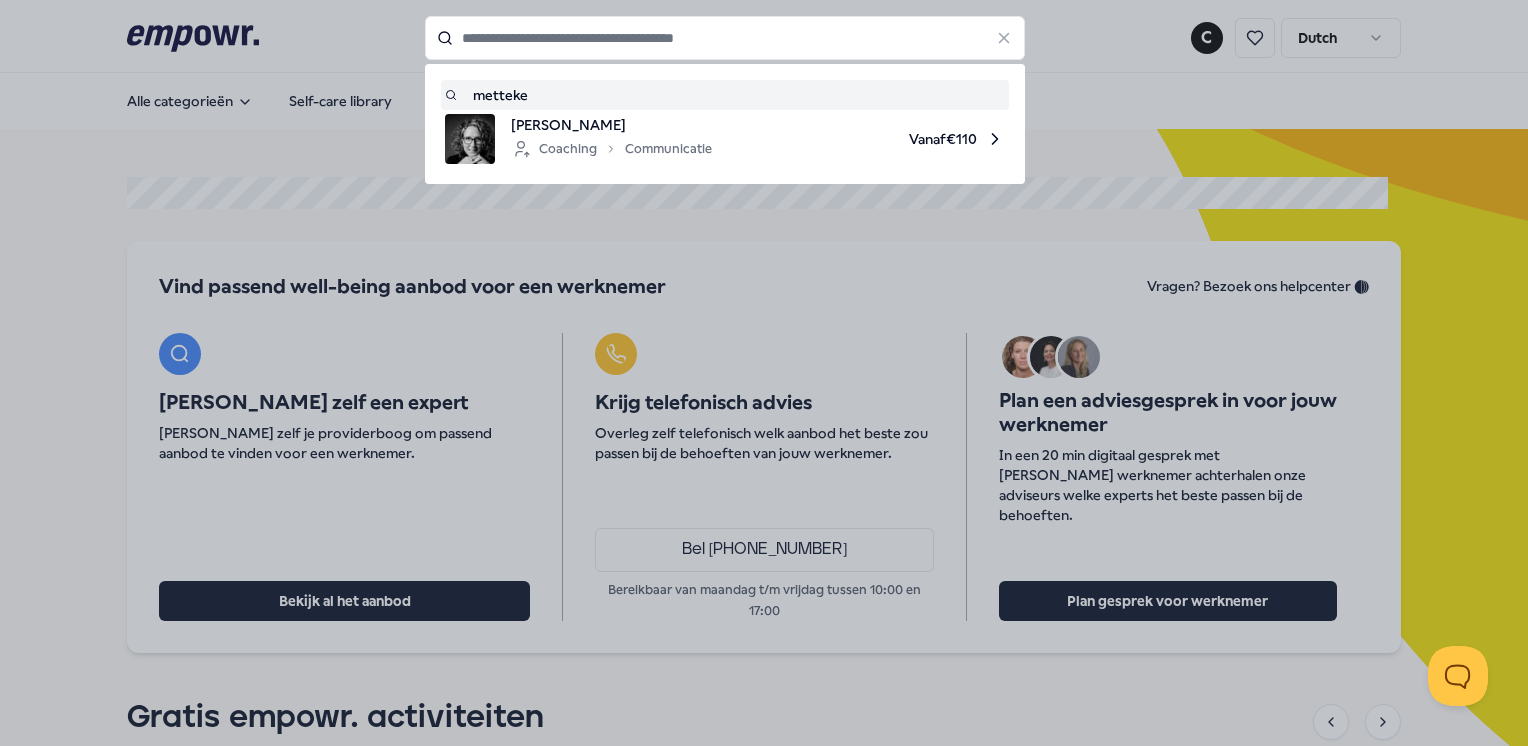 type on "*******" 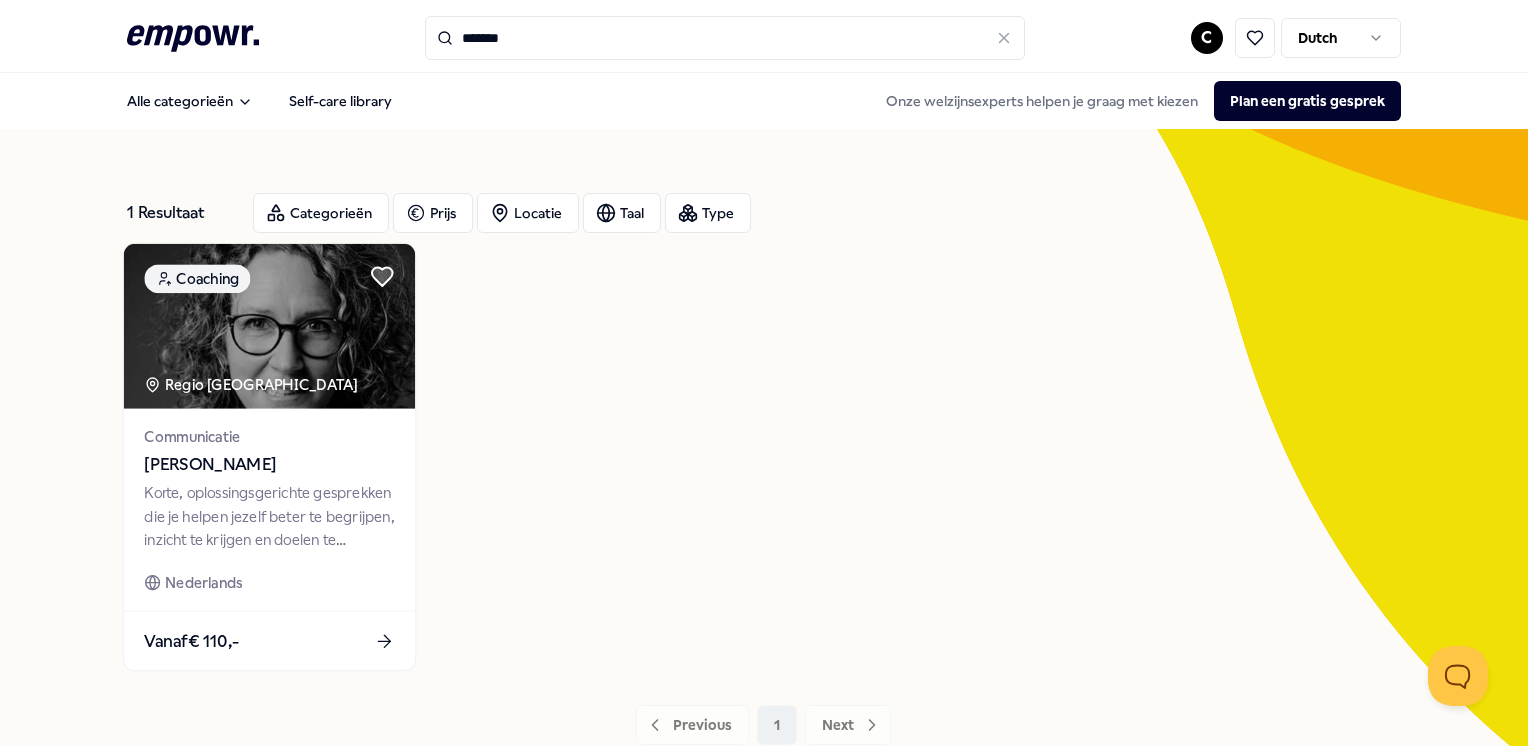click at bounding box center (269, 326) 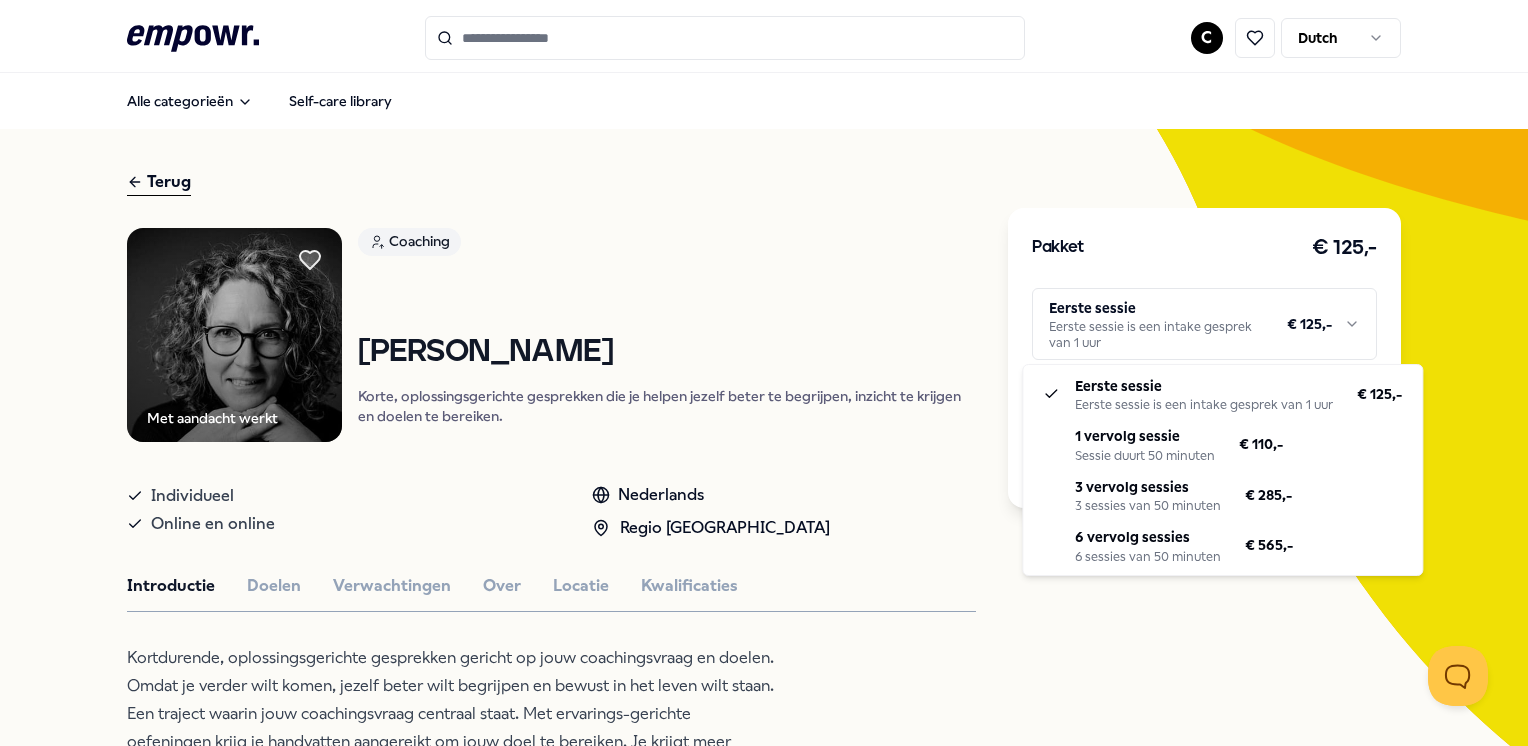 click on ".empowr-logo_svg__cls-1{fill:#03032f} C Dutch Alle categorieën   Self-care library Terug Met aandacht werkt Coaching [PERSON_NAME]  Korte, oplossingsgerichte gesprekken die je helpen jezelf beter te begrijpen, inzicht te krijgen en doelen te bereiken. Individueel Online en online Nederlands Regio Noord NL  Introductie Doelen Verwachtingen Over Locatie Kwalificaties Kortdurende, oplossingsgerichte gesprekken gericht op jouw coachingsvraag en doelen. Omdat je verder wilt komen, jezelf beter wilt begrijpen en bewust in het leven wilt staan. Een traject waarin jouw coachingsvraag centraal staat. Met ervarings-gerichte oefeningen krijg je handvatten aangereikt om jouw doel te bereiken. Je krijgt meer inzicht, begrijpt jezelf beter: “waarom doe ik wat ik doe, en doe ik niet wat ik wel wil”. Aanbevolen Team & Organisatie Workshops & Trainingen Workshop Hormonen en Werkstress Inzicht in de menstruatiecyclus helpt je leven volgens je natuurlijke ritme, wat
fysiek, cognitief en sociaal welzijn bevordert. Vanaf" at bounding box center [764, 373] 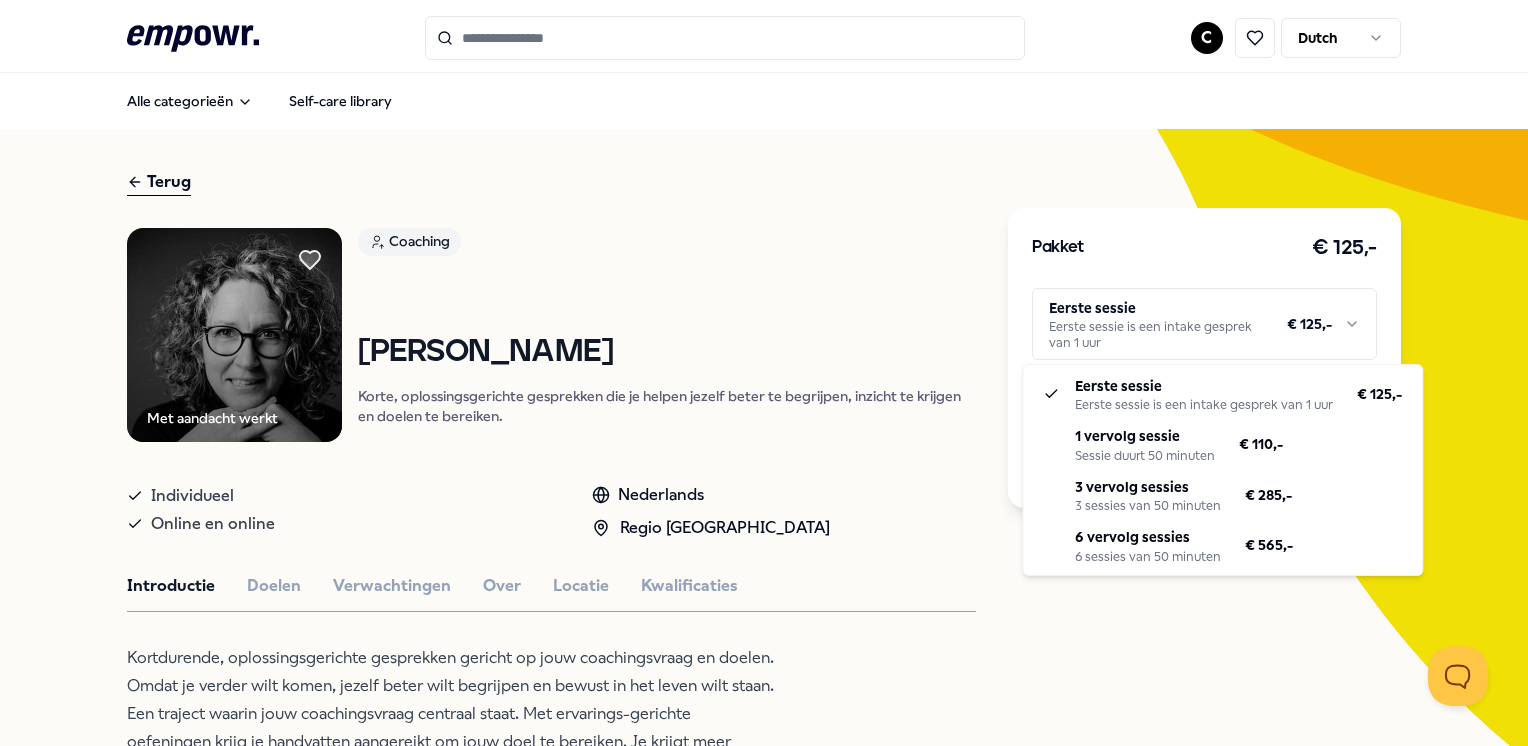 click on ".empowr-logo_svg__cls-1{fill:#03032f} C Dutch Alle categorieën   Self-care library Terug Met aandacht werkt Coaching [PERSON_NAME]  Korte, oplossingsgerichte gesprekken die je helpen jezelf beter te begrijpen, inzicht te krijgen en doelen te bereiken. Individueel Online en online Nederlands Regio Noord NL  Introductie Doelen Verwachtingen Over Locatie Kwalificaties Kortdurende, oplossingsgerichte gesprekken gericht op jouw coachingsvraag en doelen. Omdat je verder wilt komen, jezelf beter wilt begrijpen en bewust in het leven wilt staan. Een traject waarin jouw coachingsvraag centraal staat. Met ervarings-gerichte oefeningen krijg je handvatten aangereikt om jouw doel te bereiken. Je krijgt meer inzicht, begrijpt jezelf beter: “waarom doe ik wat ik doe, en doe ik niet wat ik wel wil”. Aanbevolen Team & Organisatie Workshops & Trainingen Workshop Hormonen en Werkstress Inzicht in de menstruatiecyclus helpt je leven volgens je natuurlijke ritme, wat
fysiek, cognitief en sociaal welzijn bevordert. Vanaf" at bounding box center (764, 373) 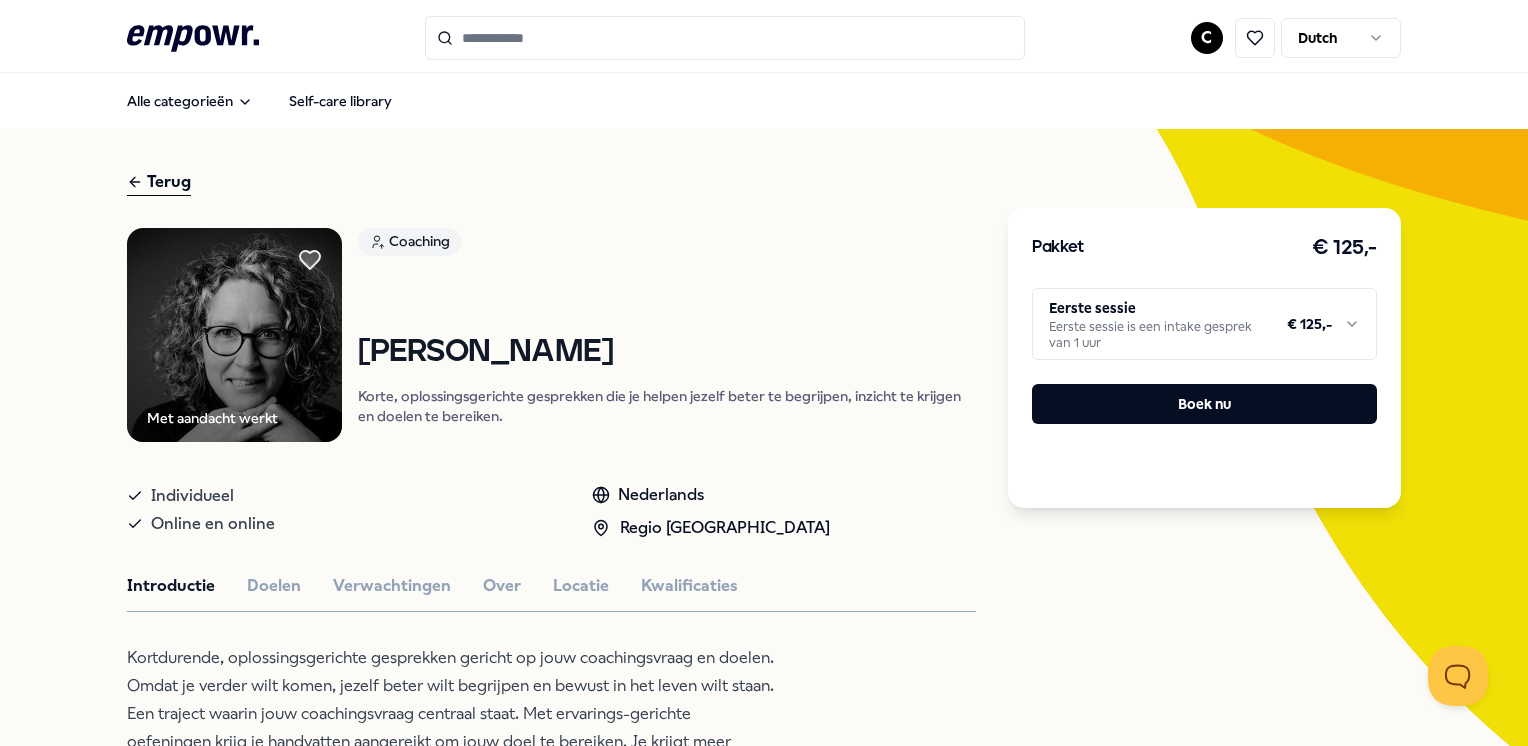 click on ".empowr-logo_svg__cls-1{fill:#03032f} C Dutch Alle categorieën   Self-care library Terug Met aandacht werkt Coaching [PERSON_NAME]  Korte, oplossingsgerichte gesprekken die je helpen jezelf beter te begrijpen, inzicht te krijgen en doelen te bereiken. Individueel Online en online Nederlands Regio Noord NL  Introductie Doelen Verwachtingen Over Locatie Kwalificaties Kortdurende, oplossingsgerichte gesprekken gericht op jouw coachingsvraag en doelen. Omdat je verder wilt komen, jezelf beter wilt begrijpen en bewust in het leven wilt staan. Een traject waarin jouw coachingsvraag centraal staat. Met ervarings-gerichte oefeningen krijg je handvatten aangereikt om jouw doel te bereiken. Je krijgt meer inzicht, begrijpt jezelf beter: “waarom doe ik wat ik doe, en doe ik niet wat ik wel wil”. Aanbevolen Team & Organisatie Workshops & Trainingen Workshop Hormonen en Werkstress Inzicht in de menstruatiecyclus helpt je leven volgens je natuurlijke ritme, wat
fysiek, cognitief en sociaal welzijn bevordert. Vanaf" at bounding box center [764, 373] 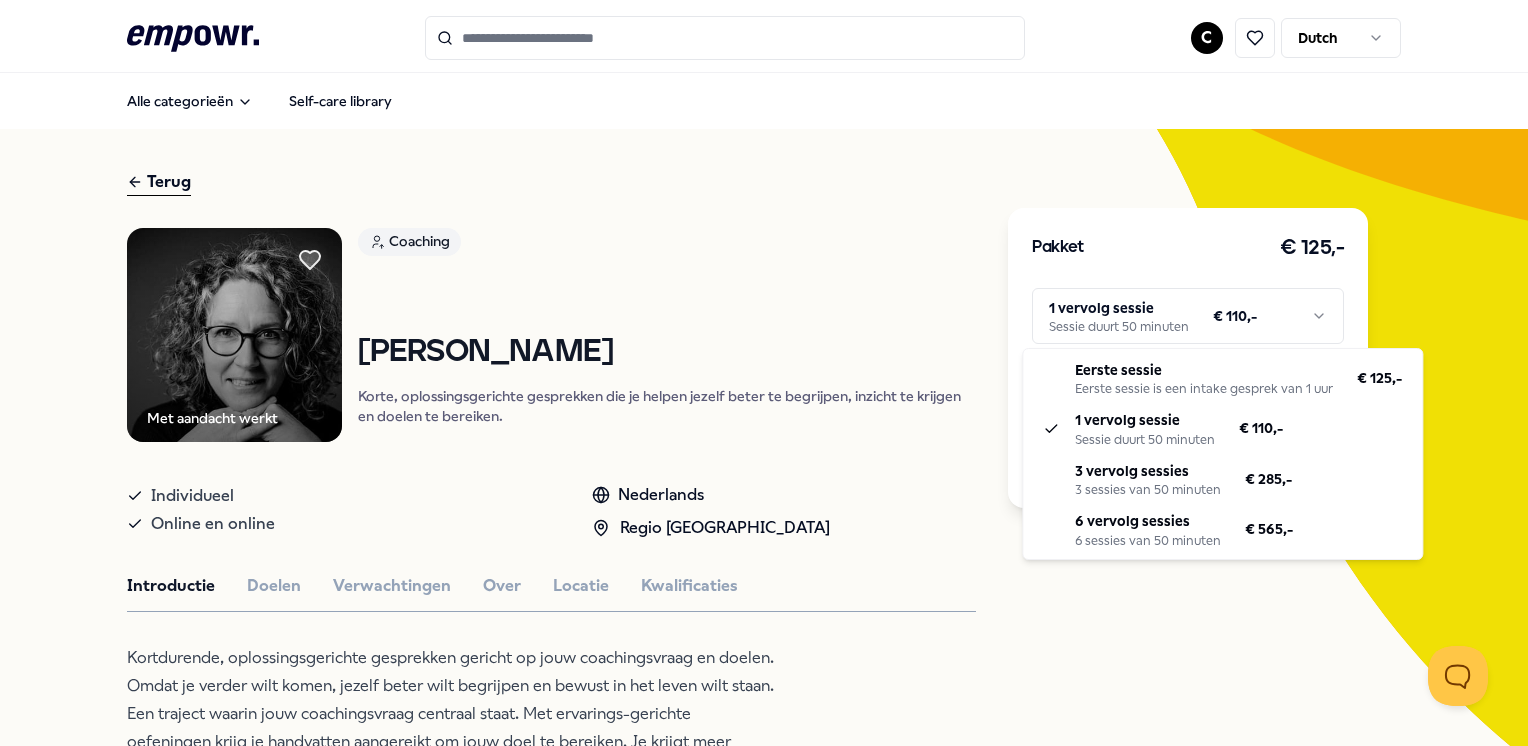 click on ".empowr-logo_svg__cls-1{fill:#03032f} C Dutch Alle categorieën   Self-care library Terug Met aandacht werkt Coaching [PERSON_NAME]  Korte, oplossingsgerichte gesprekken die je helpen jezelf beter te begrijpen, inzicht te krijgen en doelen te bereiken. Individueel Online en online Nederlands Regio Noord NL  Introductie Doelen Verwachtingen Over Locatie Kwalificaties Kortdurende, oplossingsgerichte gesprekken gericht op jouw coachingsvraag en doelen. Omdat je verder wilt komen, jezelf beter wilt begrijpen en bewust in het leven wilt staan. Een traject waarin jouw coachingsvraag centraal staat. Met ervarings-gerichte oefeningen krijg je handvatten aangereikt om jouw doel te bereiken. Je krijgt meer inzicht, begrijpt jezelf beter: “waarom doe ik wat ik doe, en doe ik niet wat ik wel wil”. Aanbevolen Team & Organisatie Workshops & Trainingen Workshop Hormonen en Werkstress Inzicht in de menstruatiecyclus helpt je leven volgens je natuurlijke ritme, wat
fysiek, cognitief en sociaal welzijn bevordert. Vanaf" at bounding box center (764, 373) 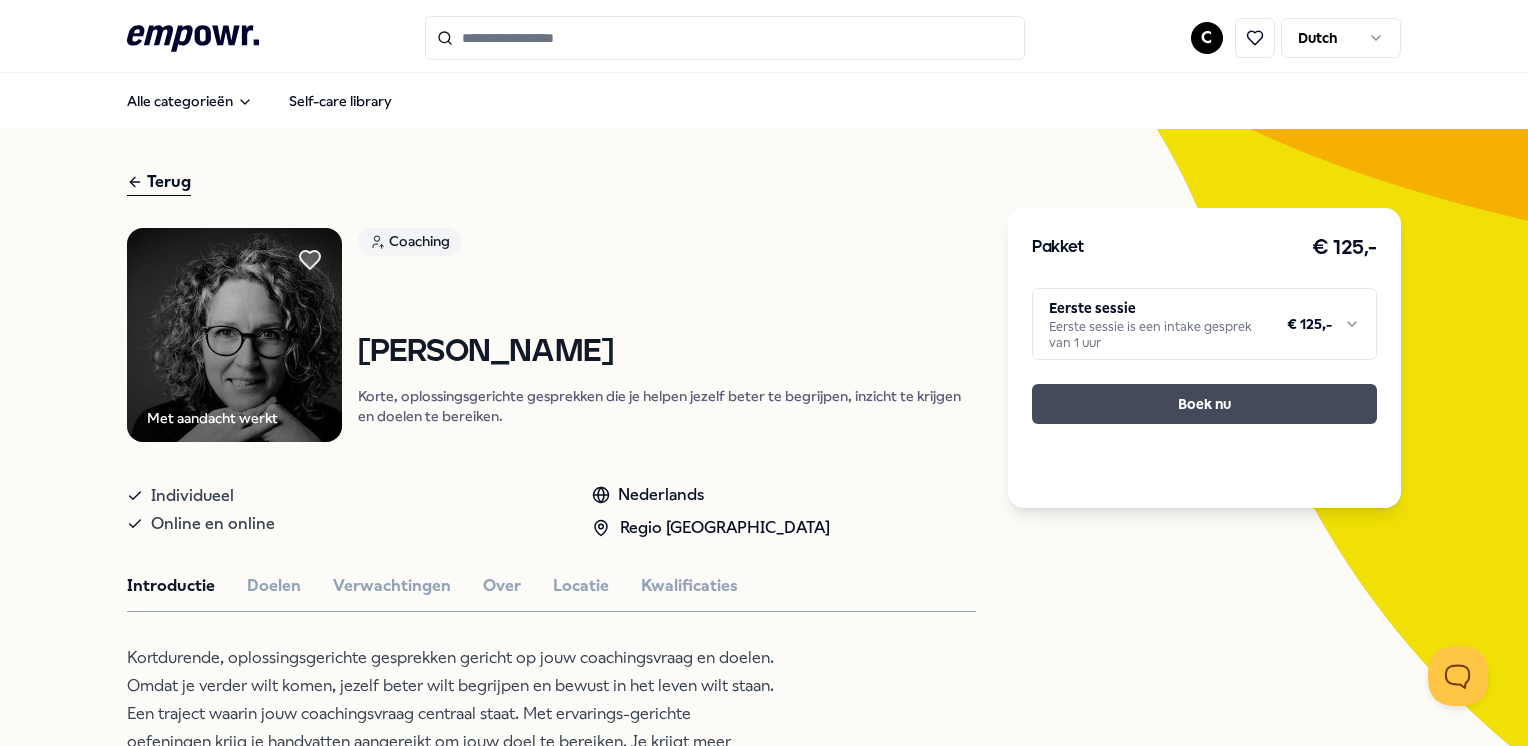 drag, startPoint x: 1187, startPoint y: 398, endPoint x: 1165, endPoint y: 390, distance: 23.409399 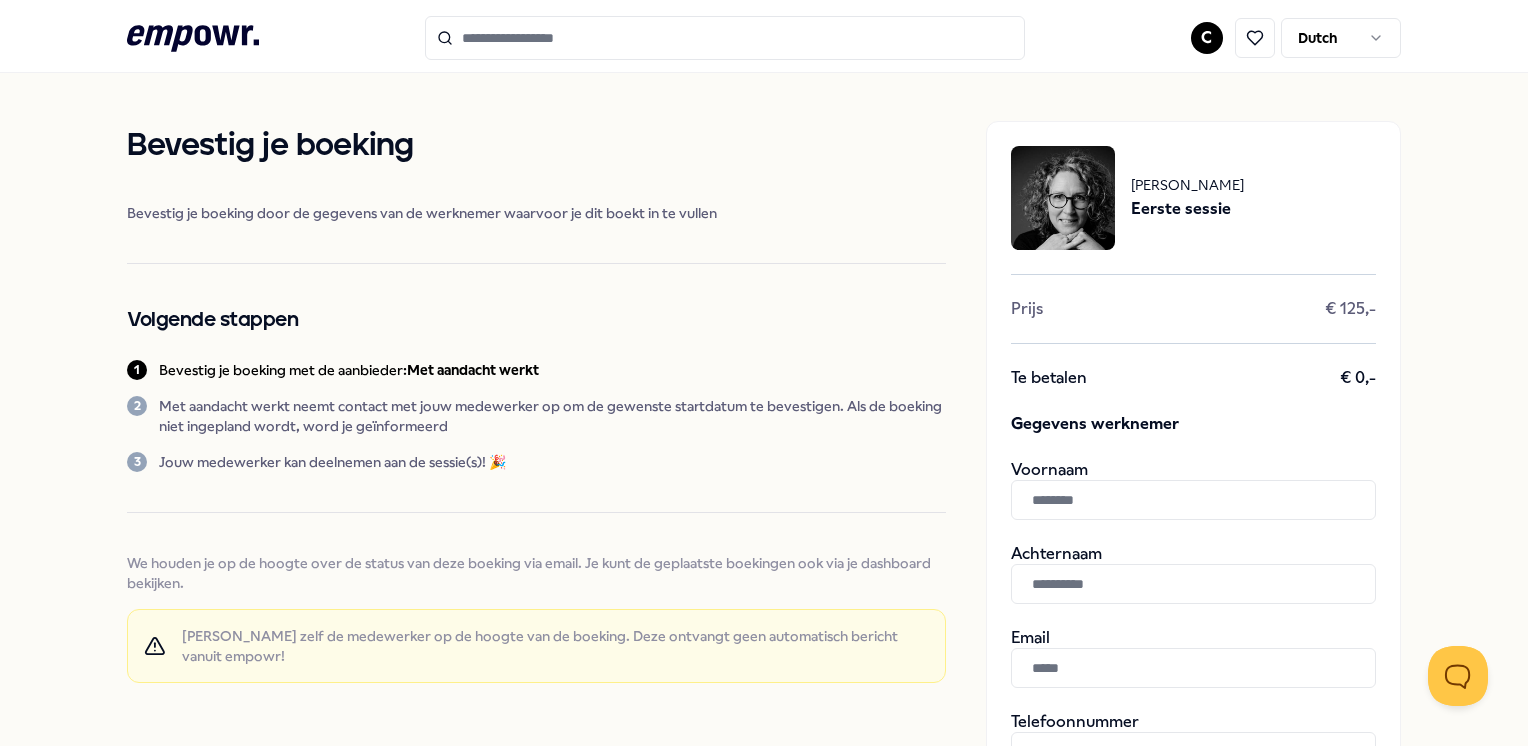 click at bounding box center [1193, 500] 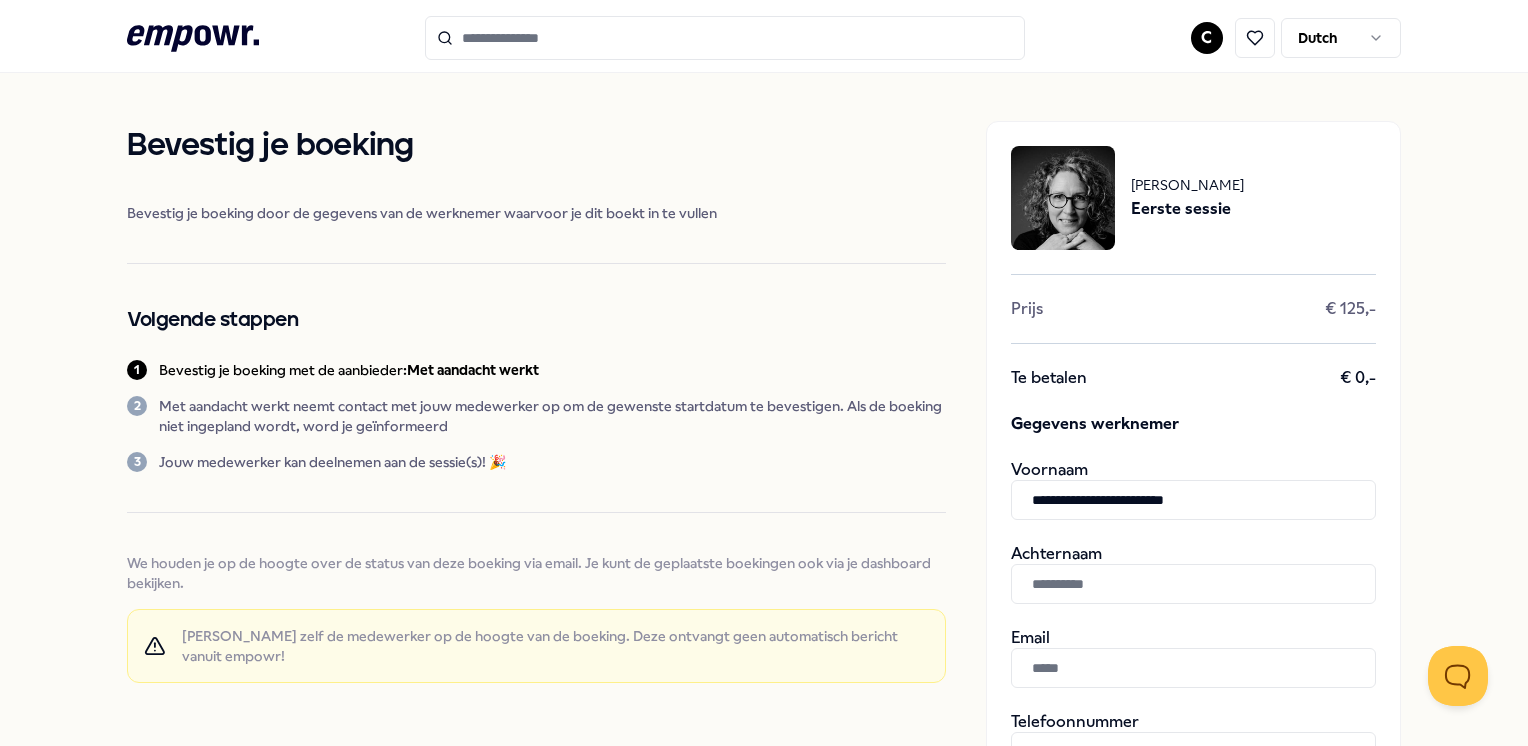 type on "**********" 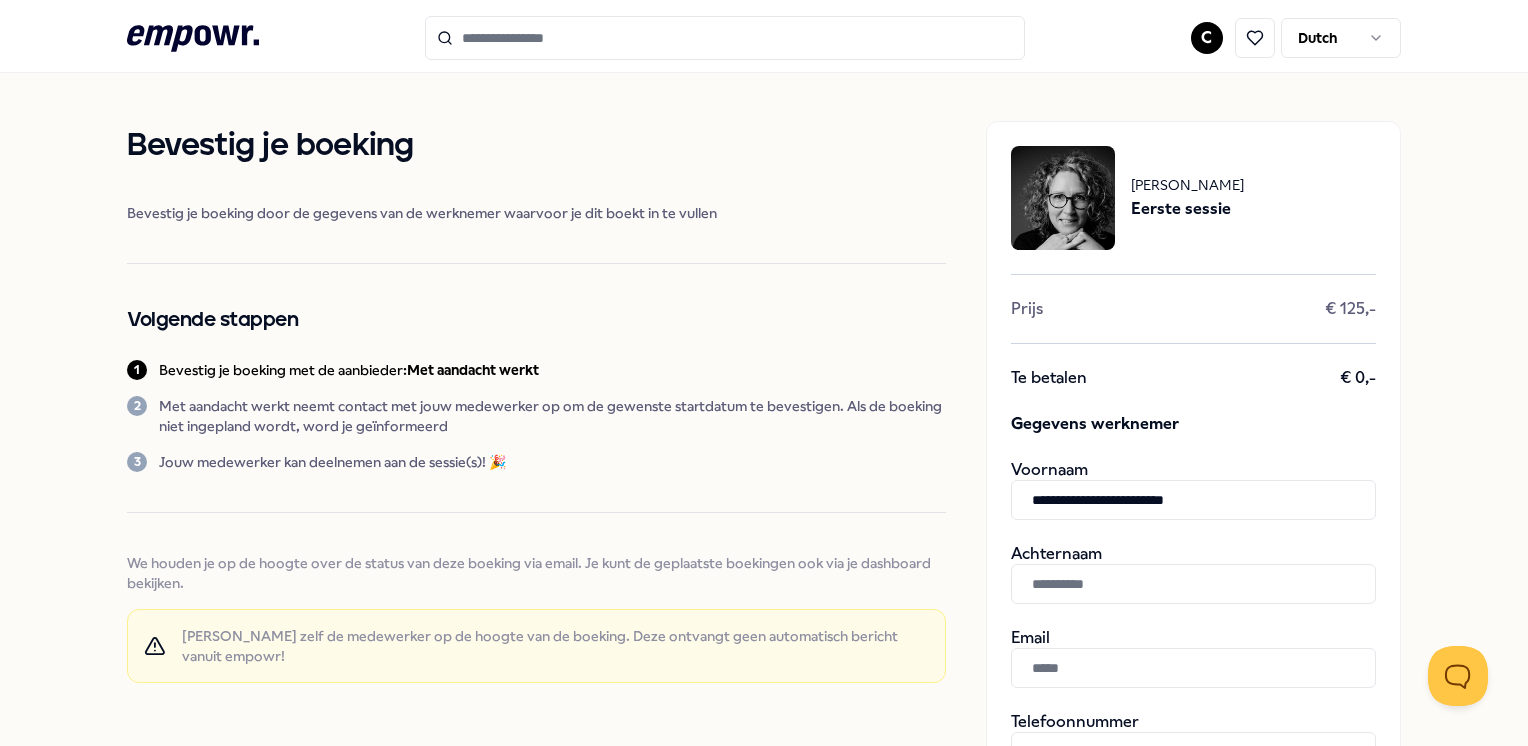 scroll, scrollTop: 200, scrollLeft: 0, axis: vertical 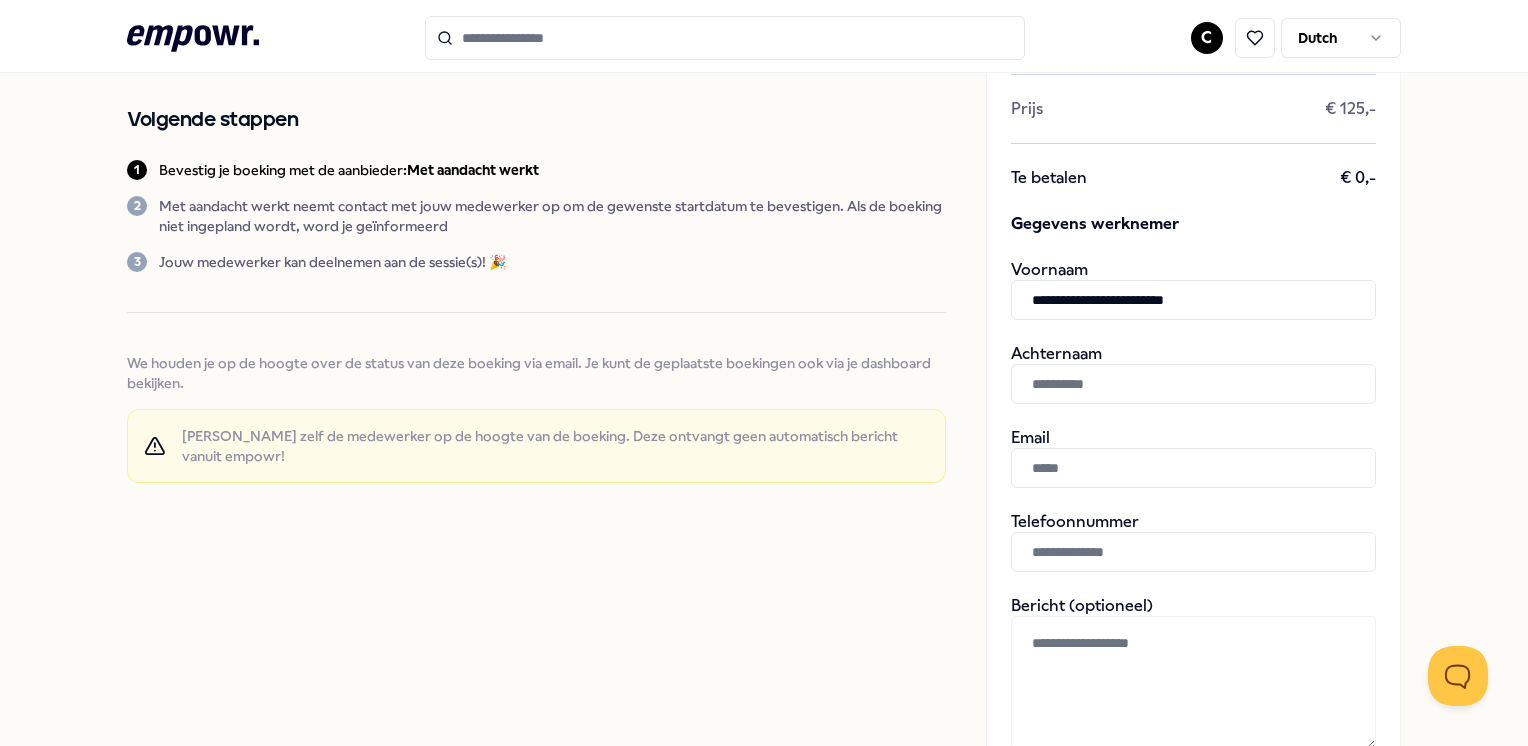 click at bounding box center (1193, 552) 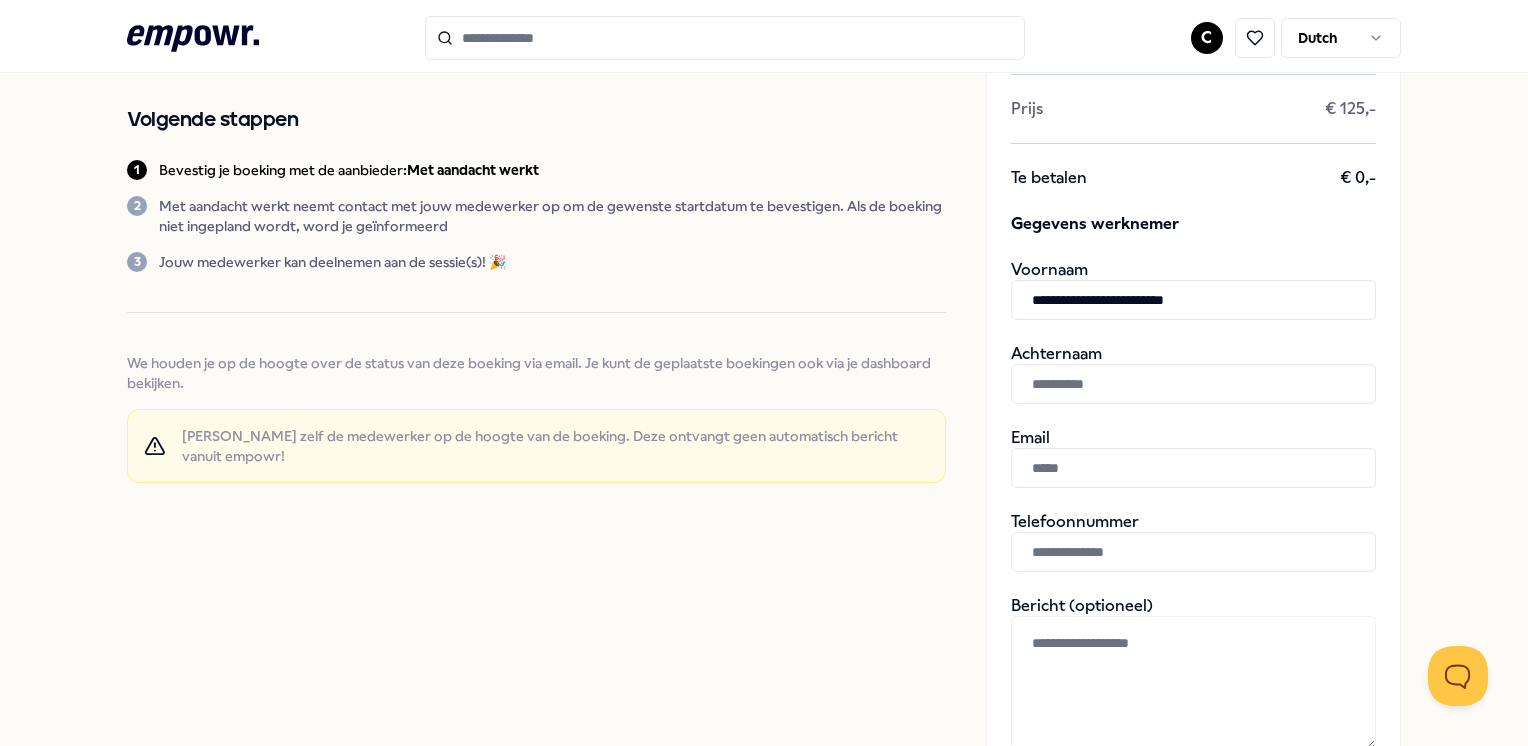 paste on "**********" 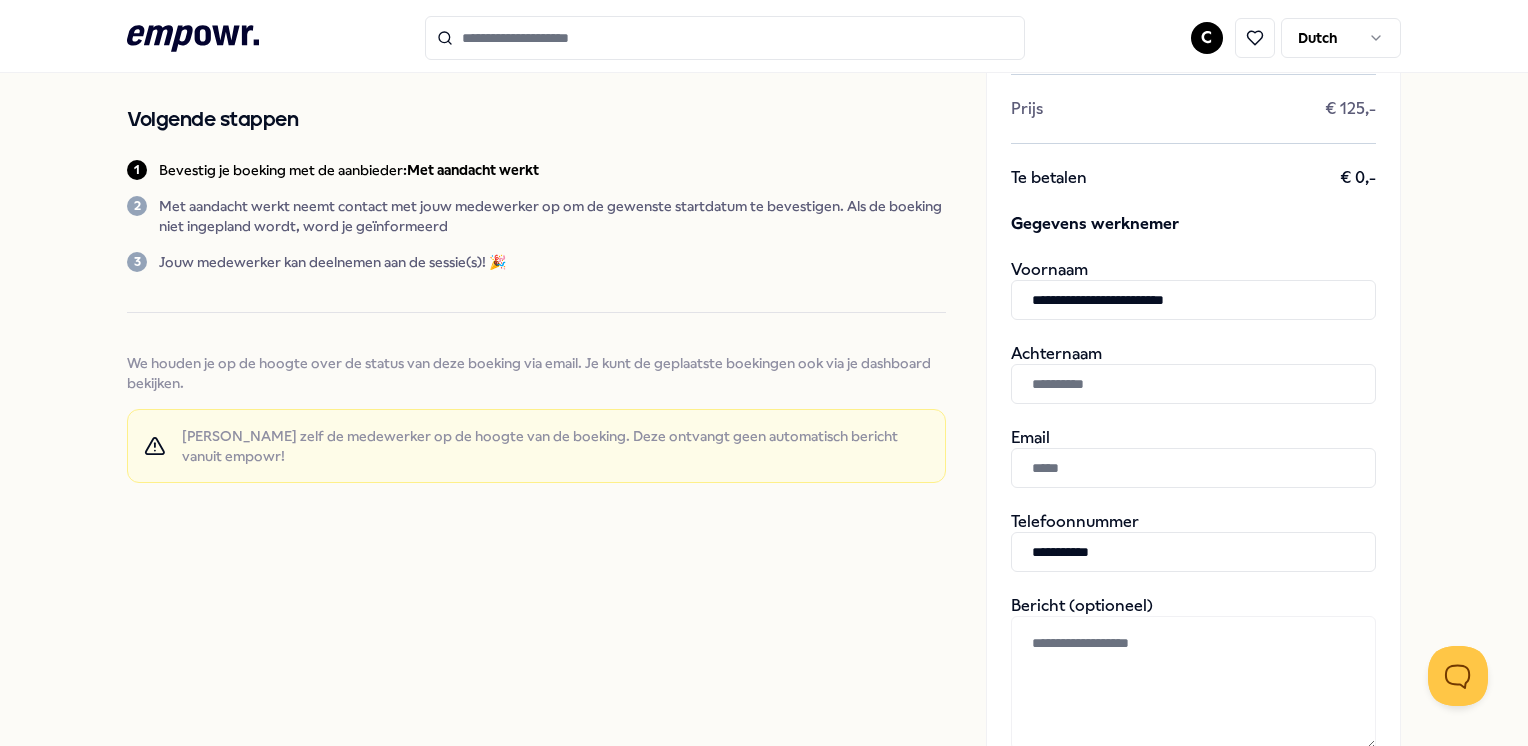 type on "**********" 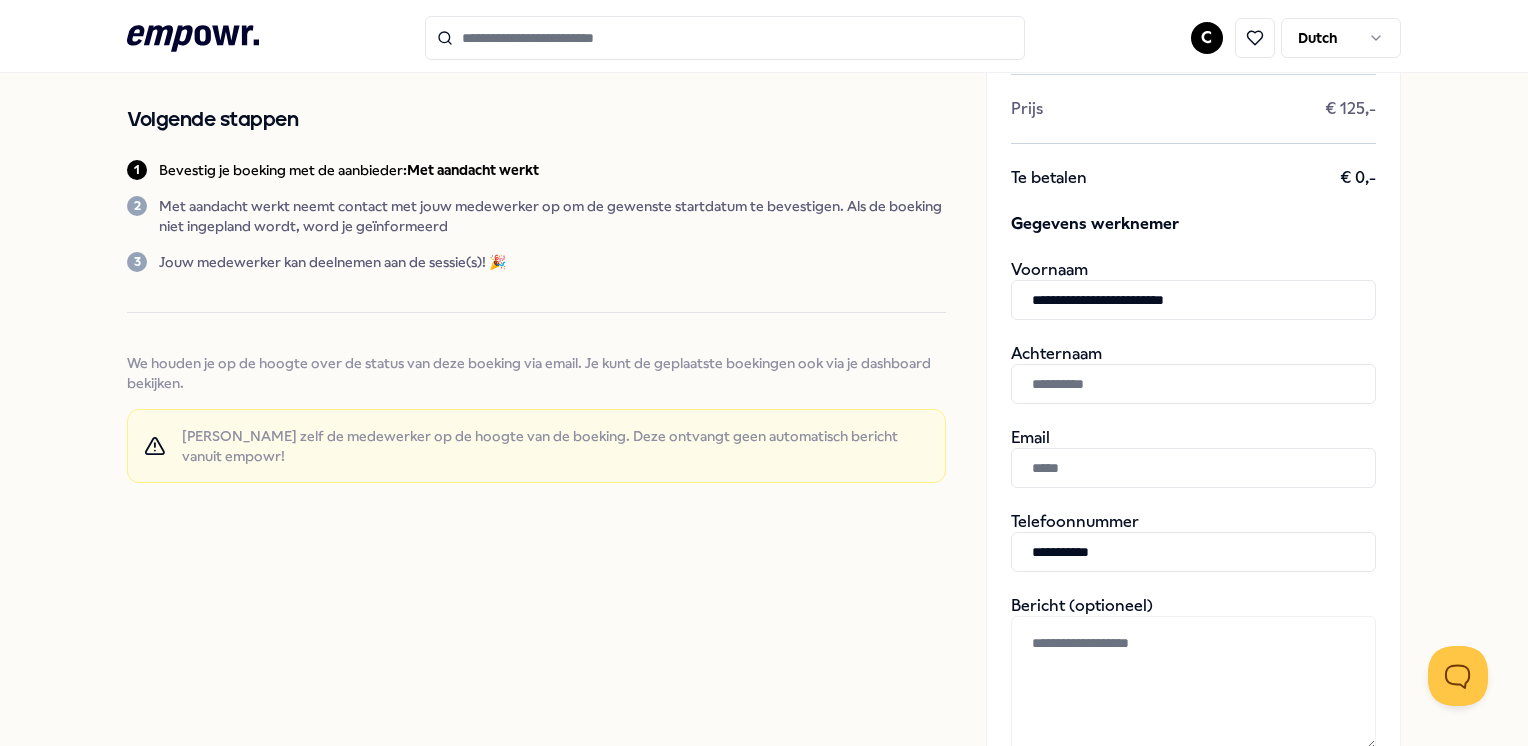 drag, startPoint x: 1196, startPoint y: 298, endPoint x: 1081, endPoint y: 299, distance: 115.00435 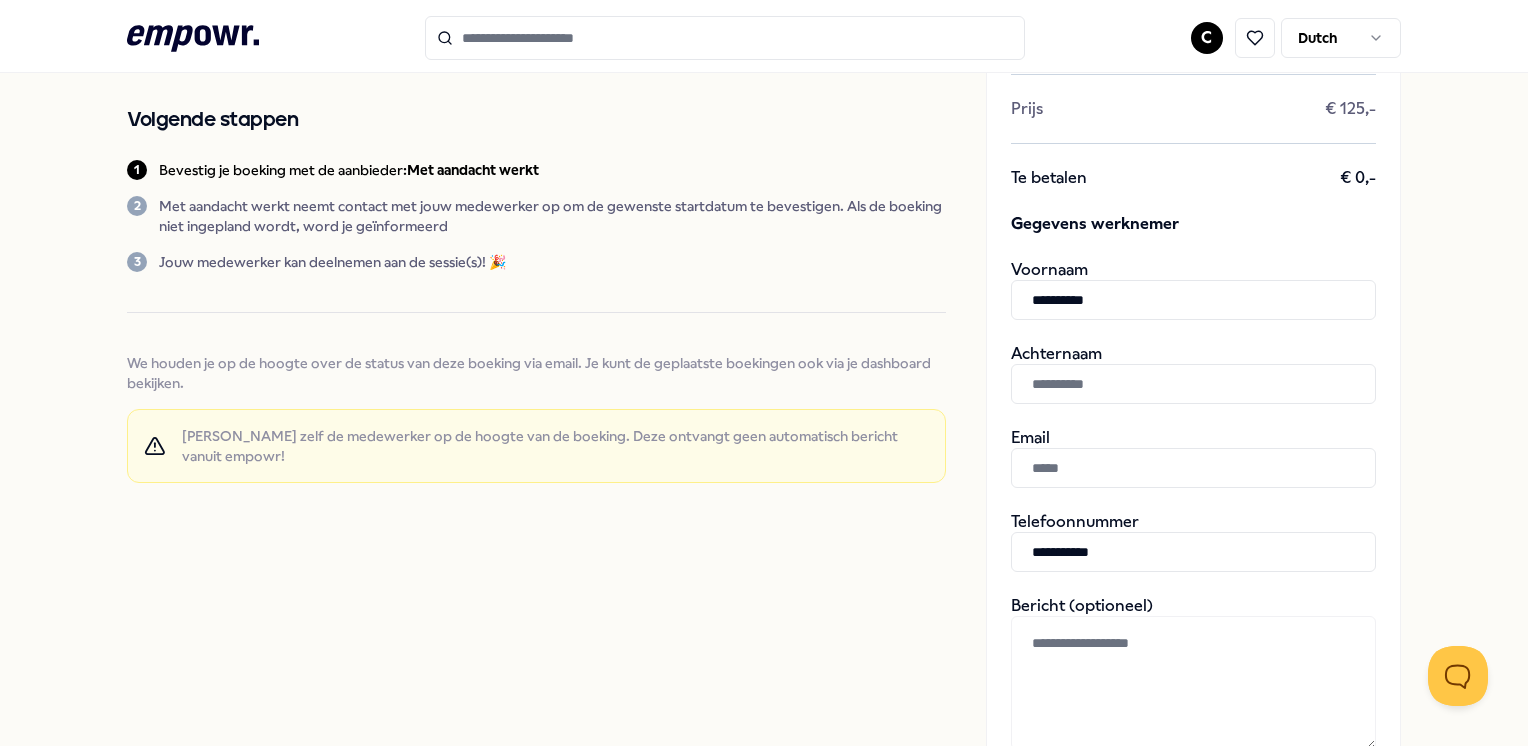 type on "*********" 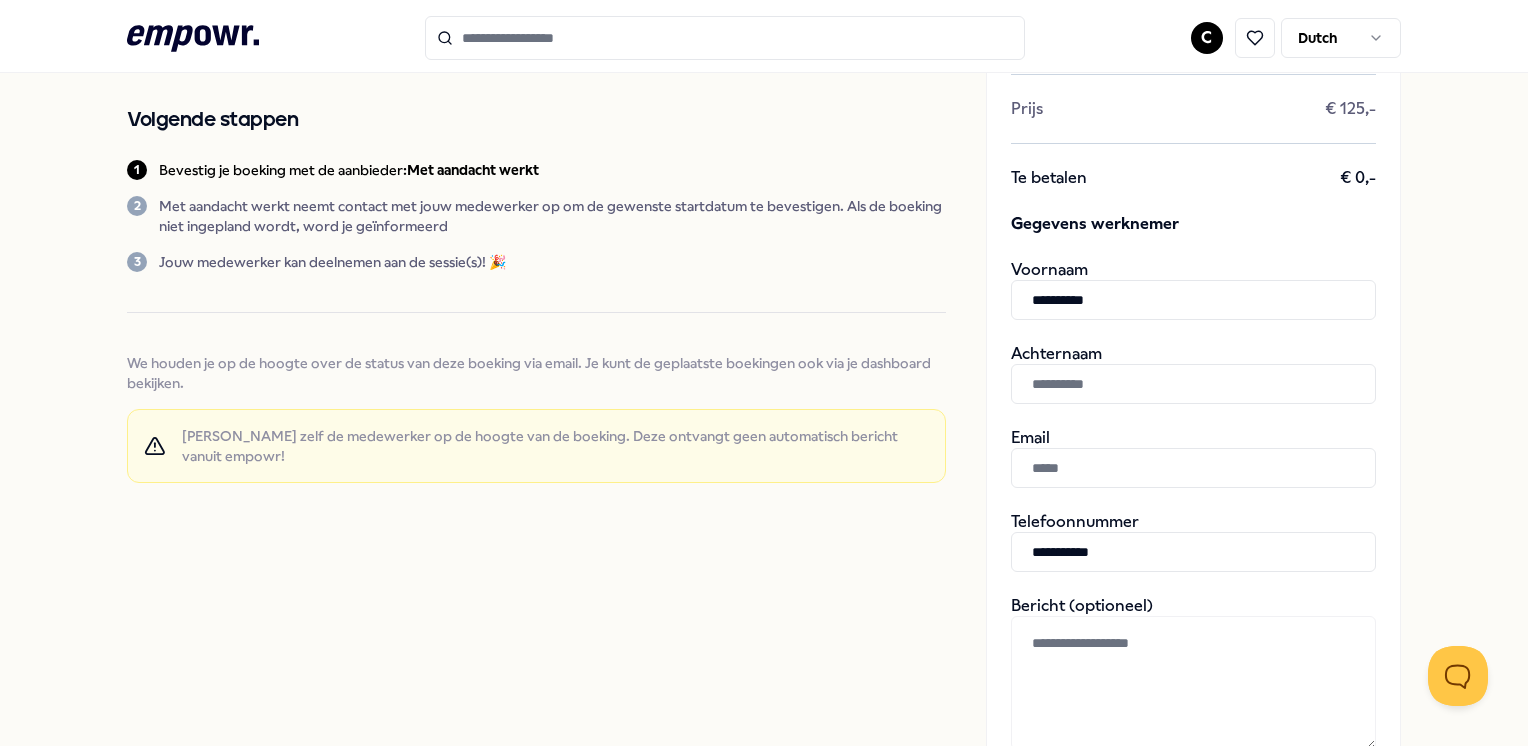paste on "**********" 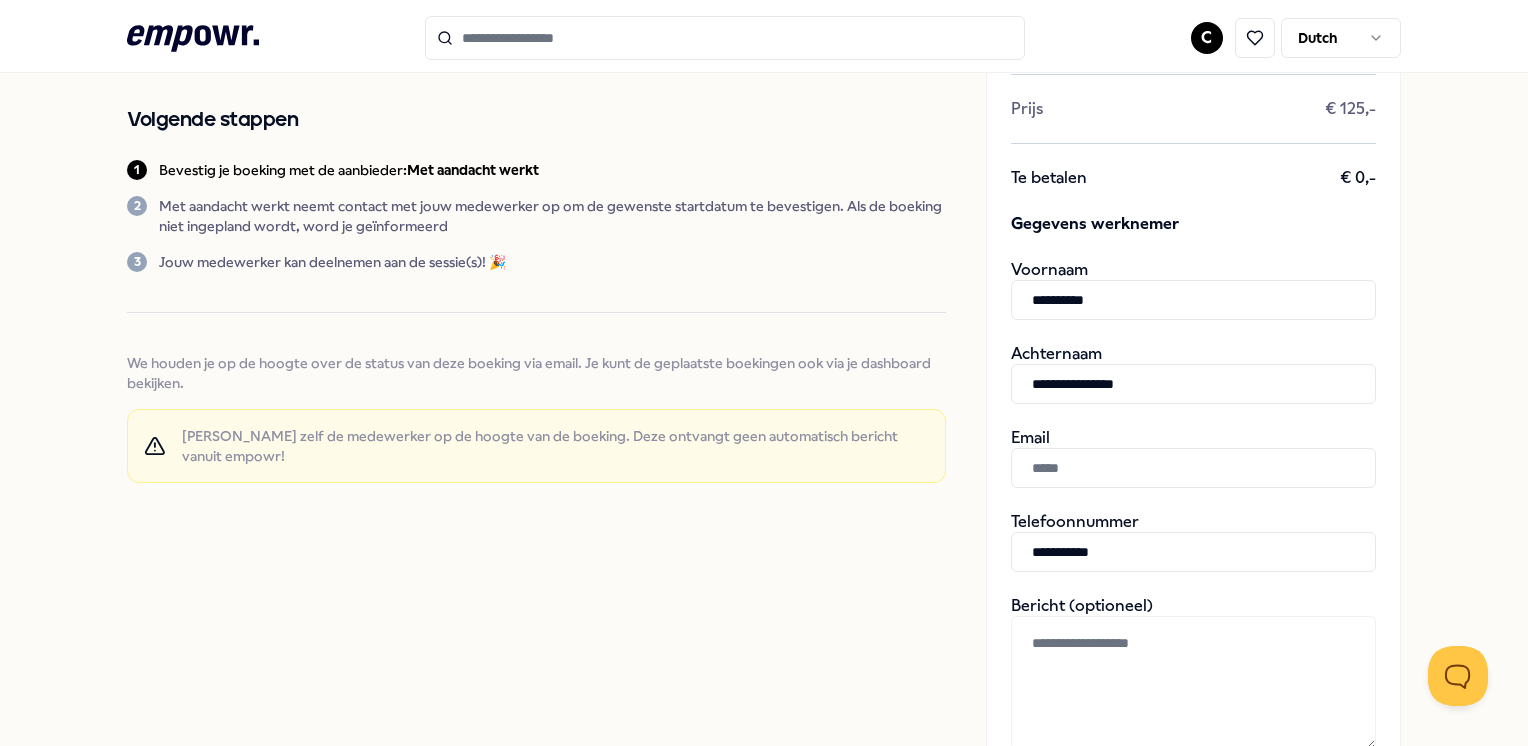 type on "**********" 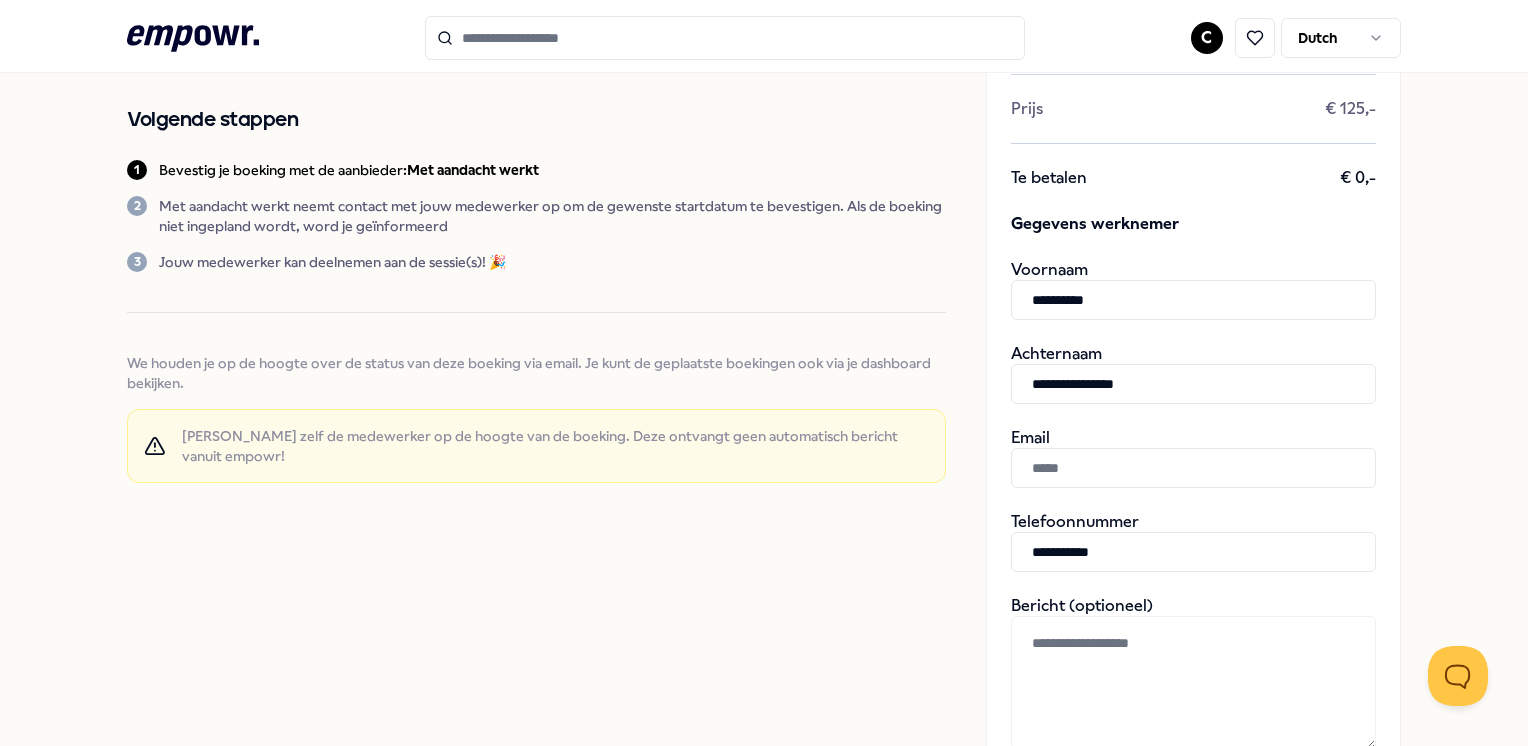 click at bounding box center (1193, 468) 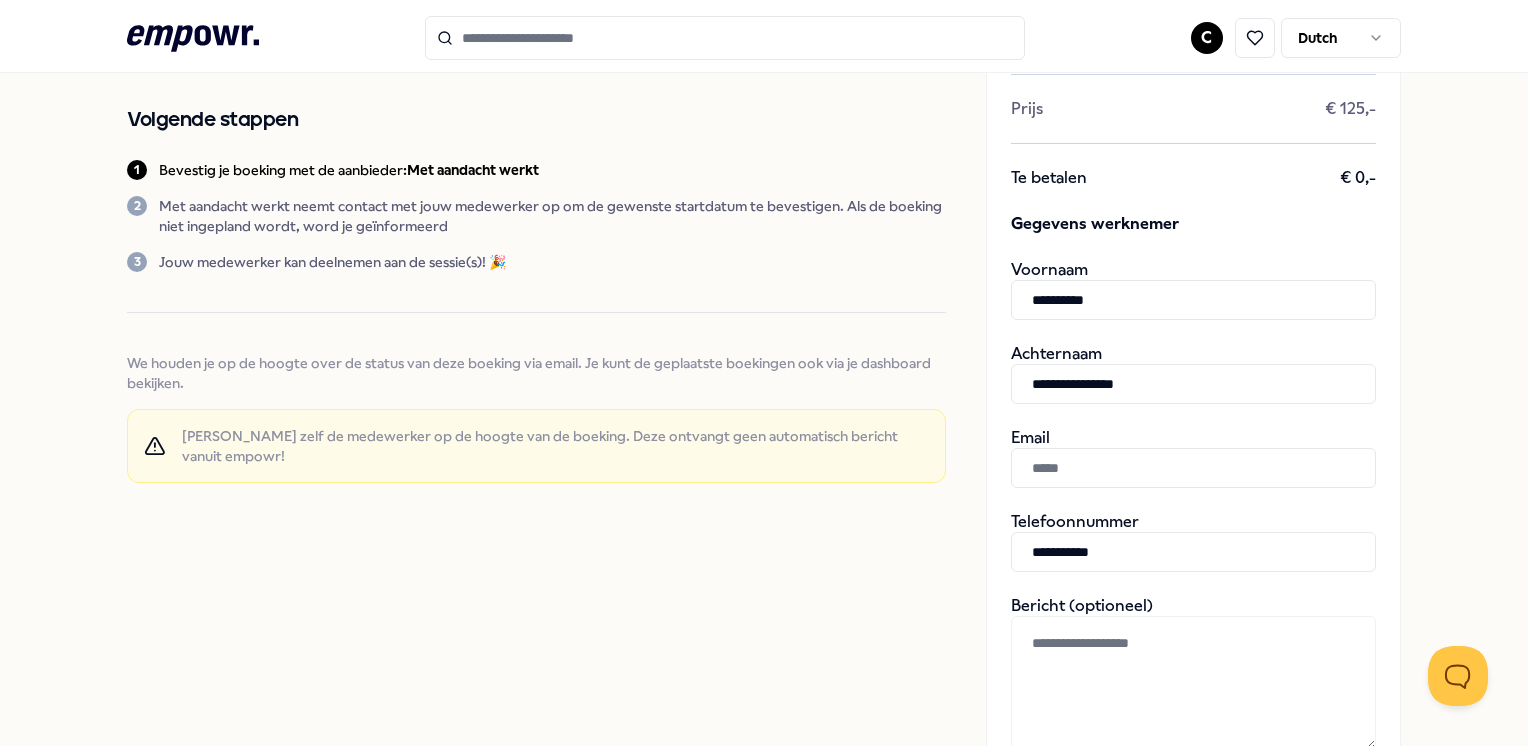 paste on "**********" 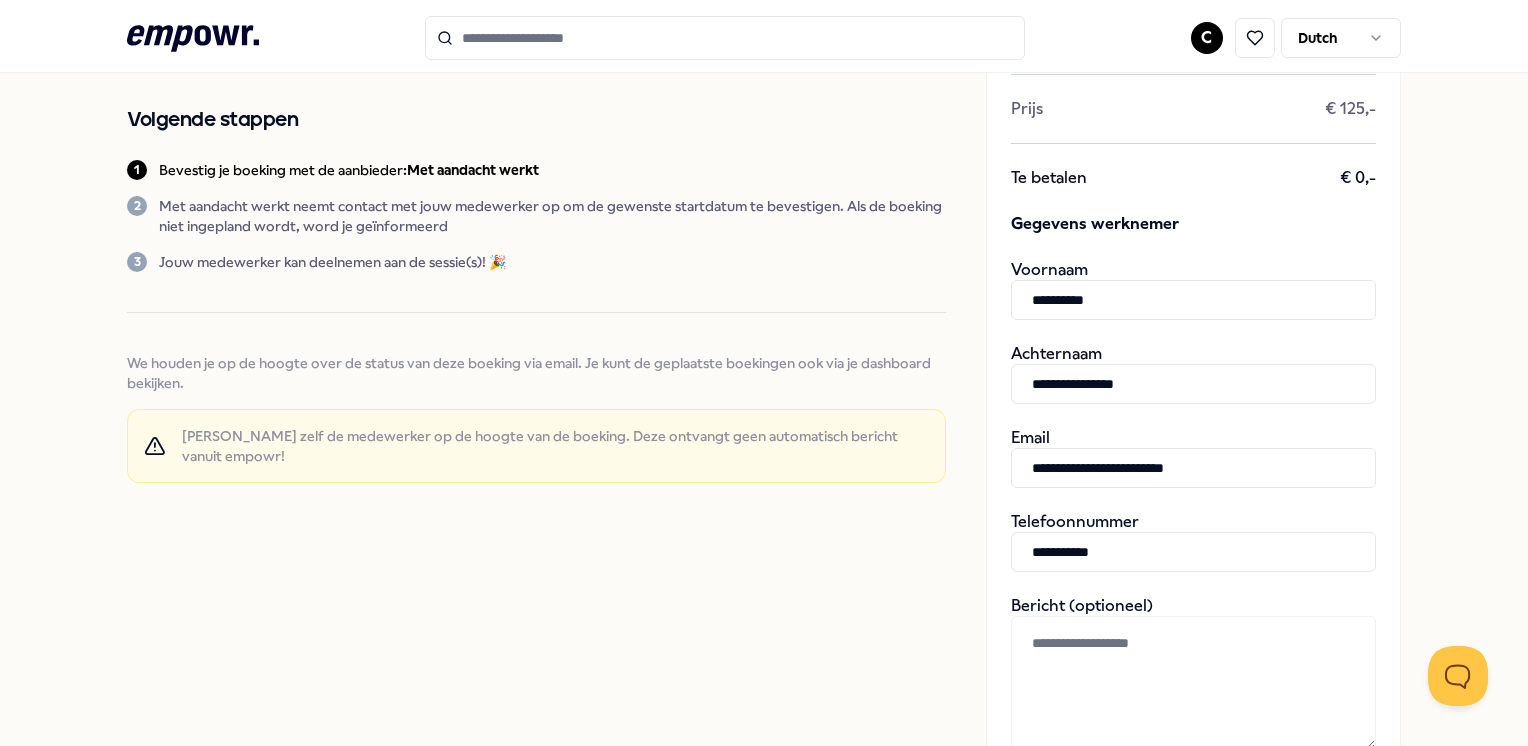 type on "**********" 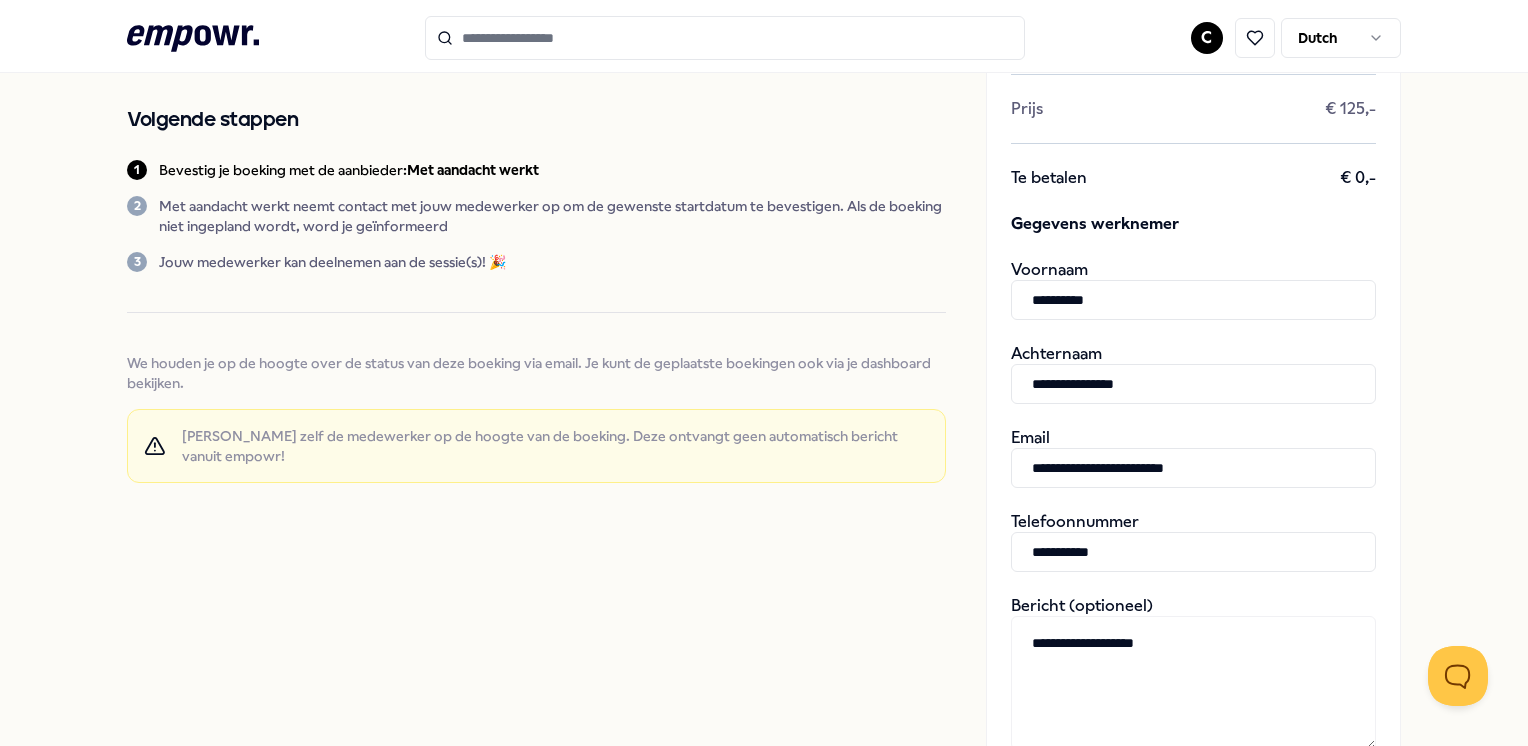 scroll, scrollTop: 500, scrollLeft: 0, axis: vertical 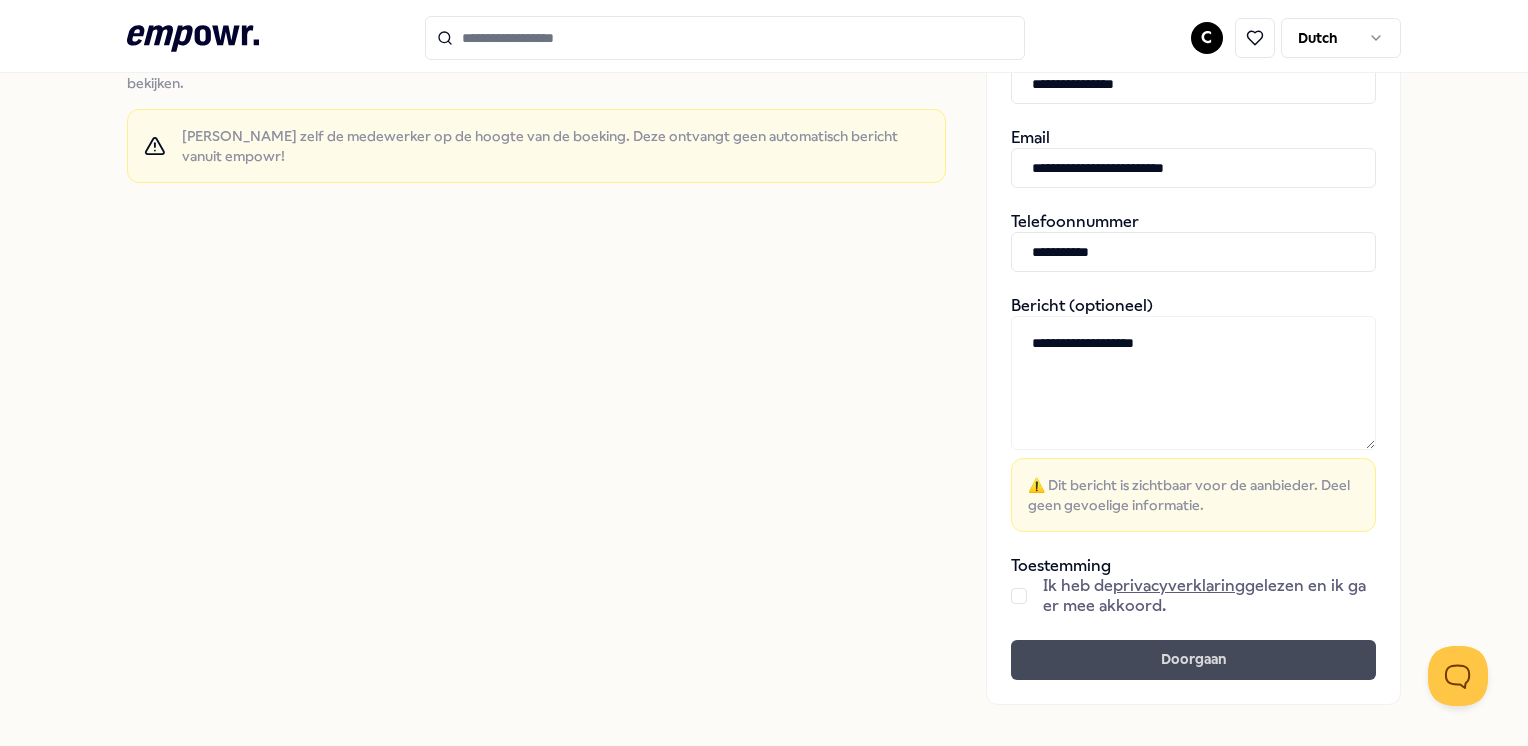 type on "**********" 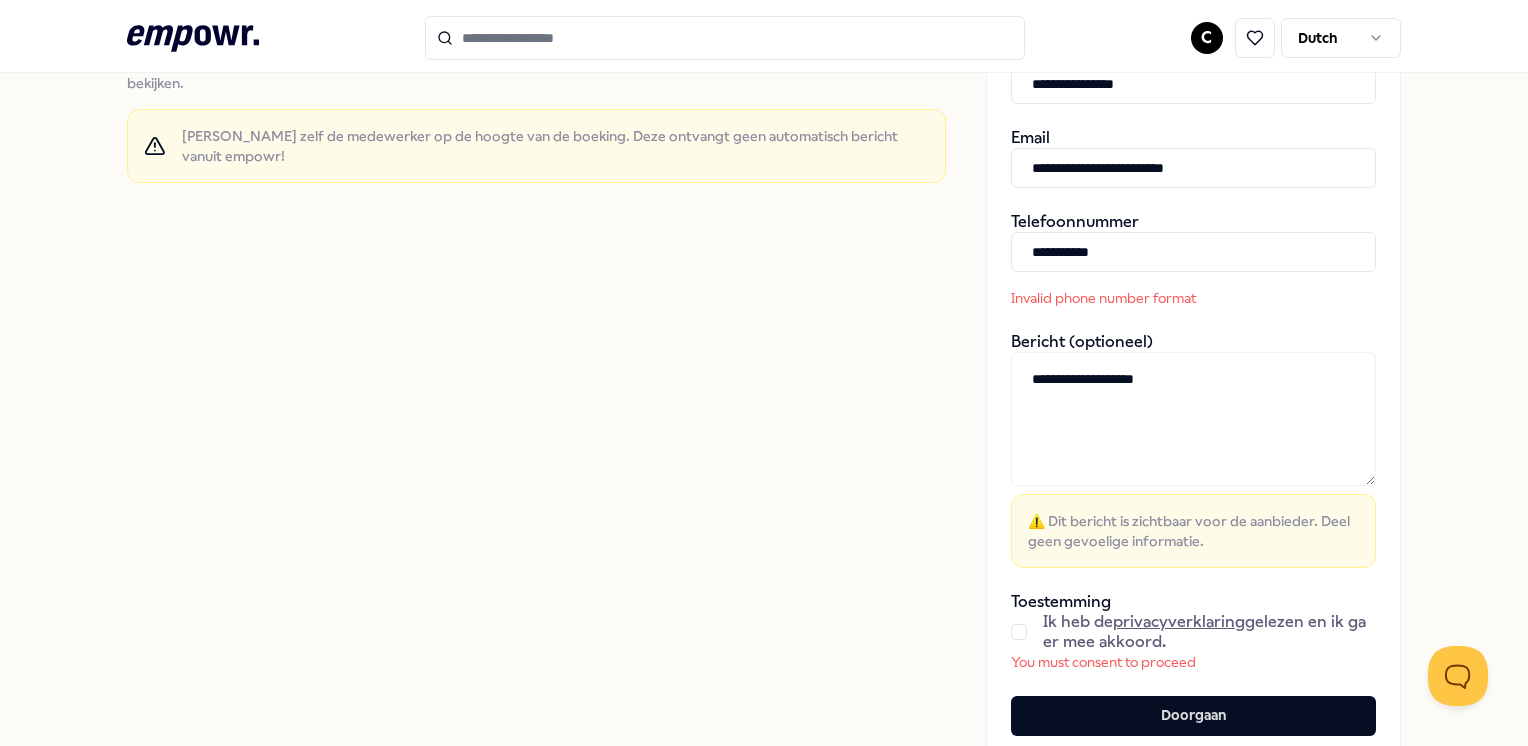drag, startPoint x: 1018, startPoint y: 622, endPoint x: 1011, endPoint y: 637, distance: 16.552946 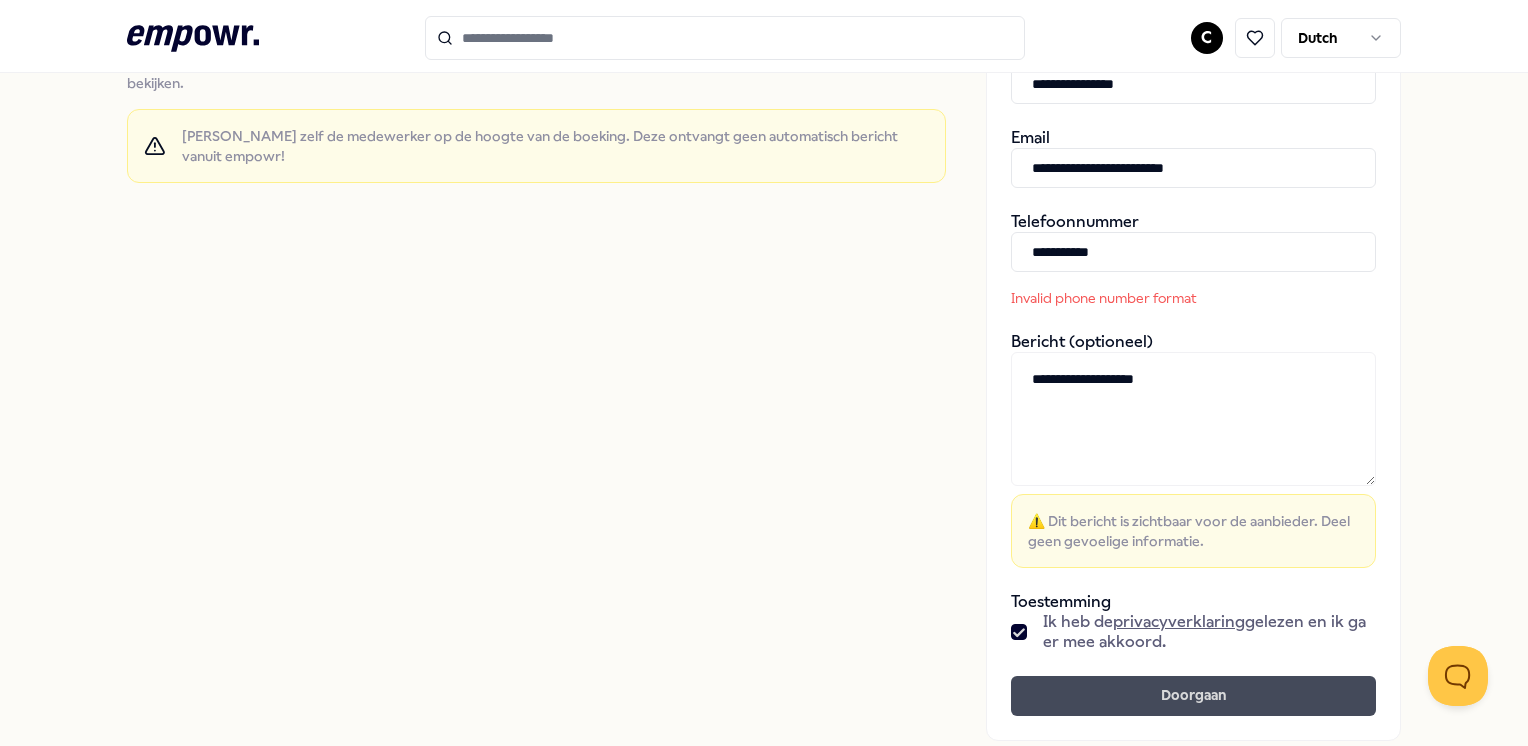 click on "Doorgaan" at bounding box center [1193, 696] 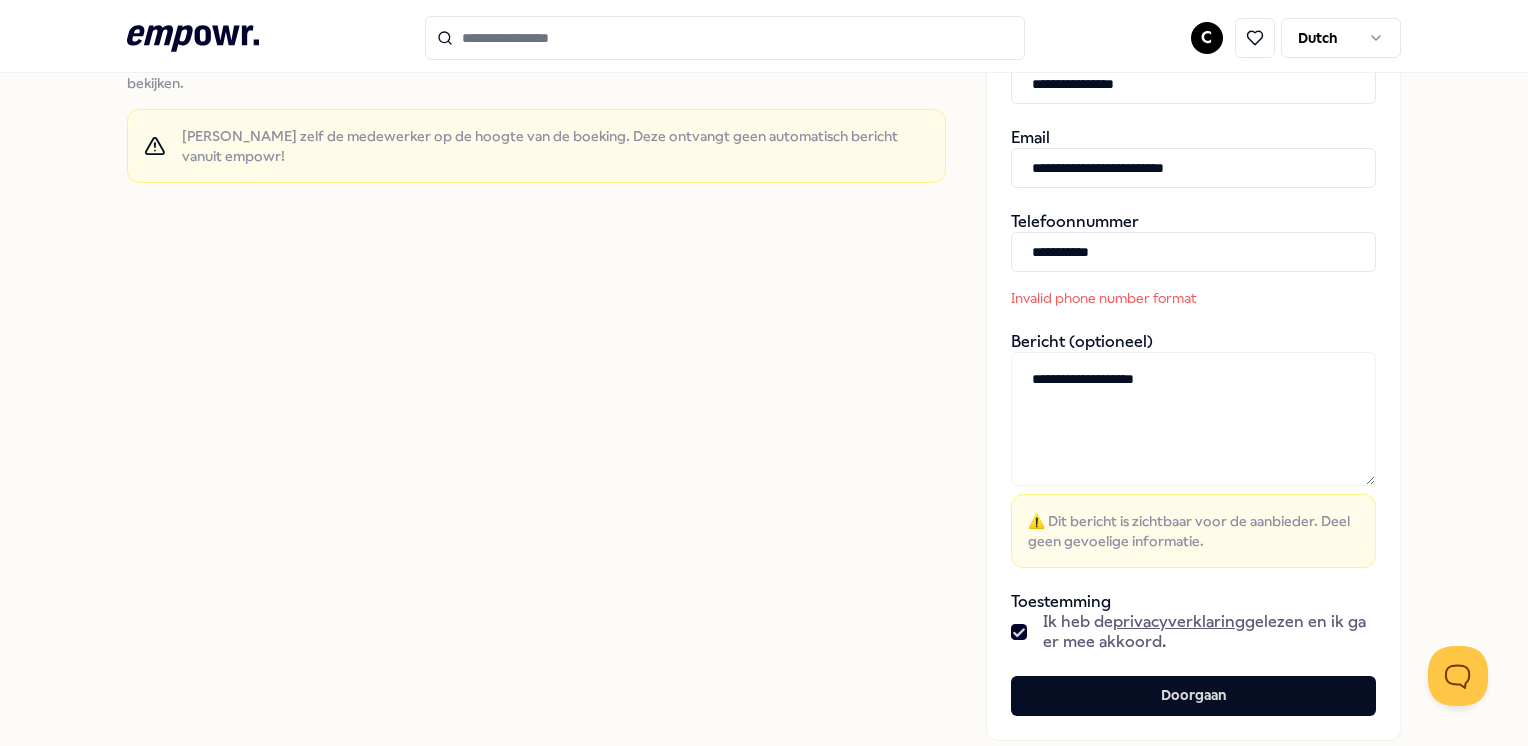 click on "**********" at bounding box center (1193, 252) 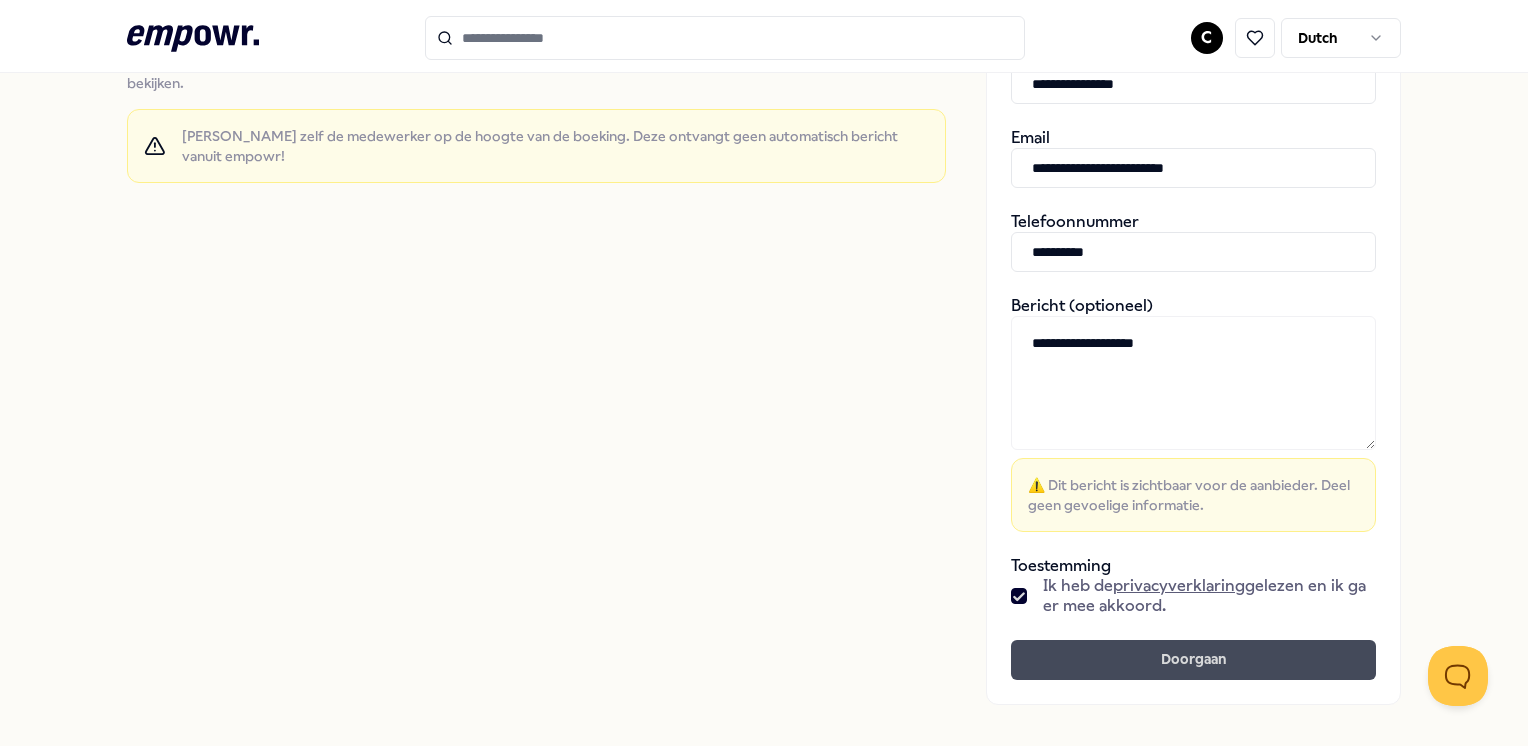 type on "**********" 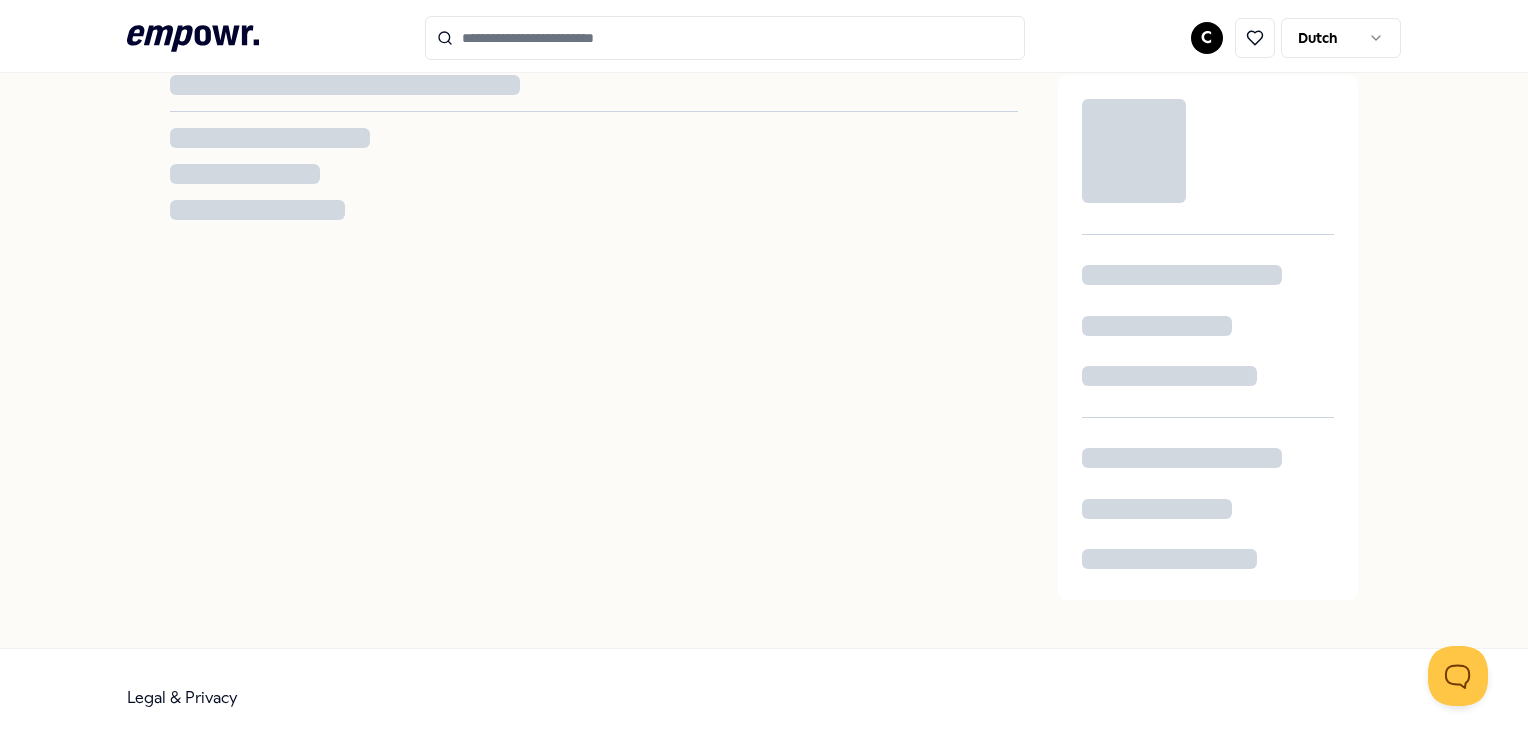scroll, scrollTop: 0, scrollLeft: 0, axis: both 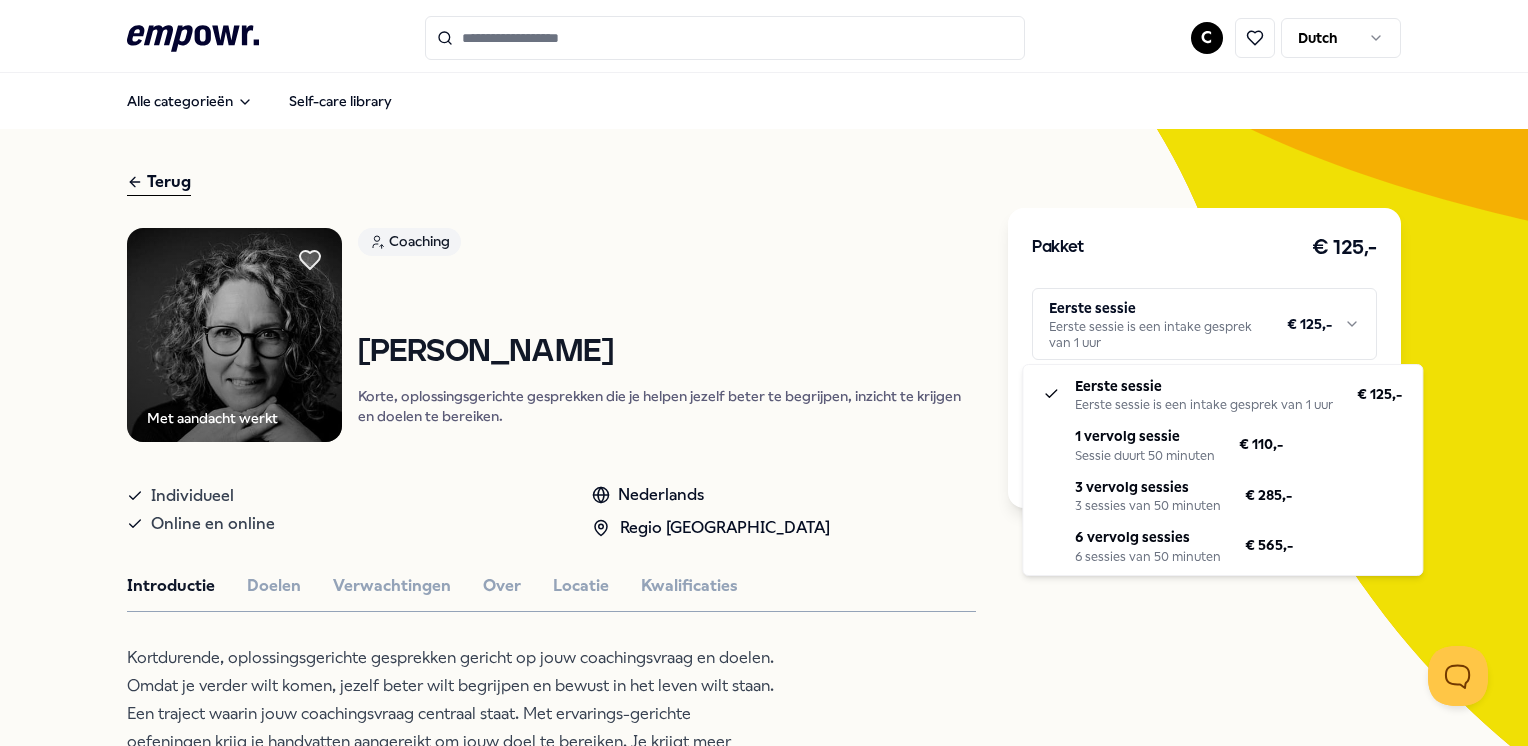 click on ".empowr-logo_svg__cls-1{fill:#03032f} C Dutch Alle categorieën   Self-care library Terug Met aandacht werkt Coaching [PERSON_NAME]  Korte, oplossingsgerichte gesprekken die je helpen jezelf beter te begrijpen, inzicht te krijgen en doelen te bereiken. Individueel Online en online Nederlands Regio Noord NL  Introductie Doelen Verwachtingen Over Locatie Kwalificaties Kortdurende, oplossingsgerichte gesprekken gericht op jouw coachingsvraag en doelen. Omdat je verder wilt komen, jezelf beter wilt begrijpen en bewust in het leven wilt staan. Een traject waarin jouw coachingsvraag centraal staat. Met ervarings-gerichte oefeningen krijg je handvatten aangereikt om jouw doel te bereiken. Je krijgt meer inzicht, begrijpt jezelf beter: “waarom doe ik wat ik doe, en doe ik niet wat ik wel wil”. Aanbevolen Team & Organisatie Workshops & Trainingen Workshop Hormonen en Werkstress Inzicht in de menstruatiecyclus helpt je leven volgens je natuurlijke ritme, wat
fysiek, cognitief en sociaal welzijn bevordert. Vanaf" at bounding box center (764, 373) 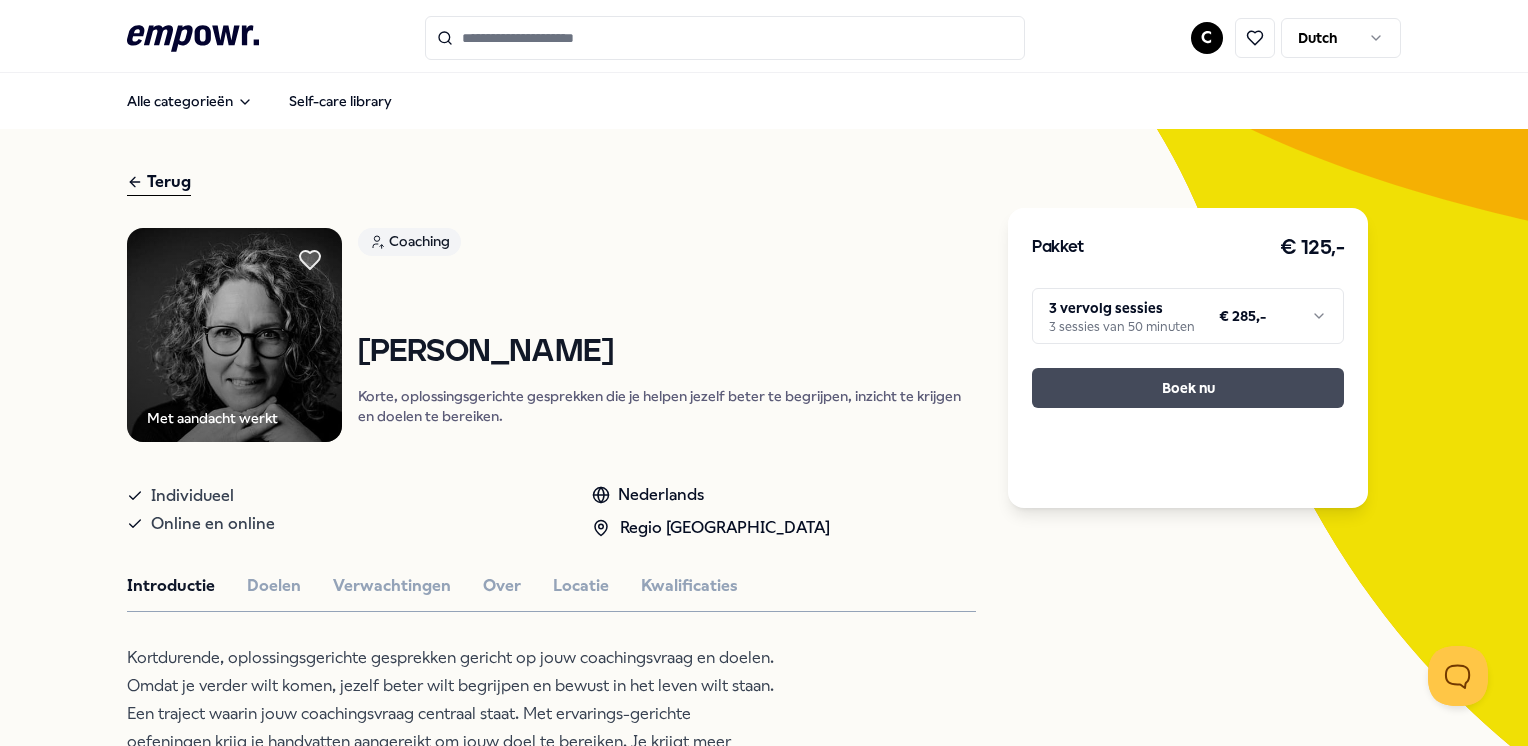 click on ".empowr-logo_svg__cls-1{fill:#03032f} C Dutch Alle categorieën   Self-care library Terug Met aandacht werkt Coaching [PERSON_NAME]  Korte, oplossingsgerichte gesprekken die je helpen jezelf beter te begrijpen, inzicht te krijgen en doelen te bereiken. Individueel Online en online Nederlands Regio Noord NL  Introductie Doelen Verwachtingen Over Locatie Kwalificaties Kortdurende, oplossingsgerichte gesprekken gericht op jouw coachingsvraag en doelen. Omdat je verder wilt komen, jezelf beter wilt begrijpen en bewust in het leven wilt staan. Een traject waarin jouw coachingsvraag centraal staat. Met ervarings-gerichte oefeningen krijg je handvatten aangereikt om jouw doel te bereiken. Je krijgt meer inzicht, begrijpt jezelf beter: “waarom doe ik wat ik doe, en doe ik niet wat ik wel wil”. Aanbevolen Team & Organisatie Workshops & Trainingen Workshop Hormonen en Werkstress Engels, Nederlands Vanaf  € 2.500,- Coaching [GEOGRAPHIC_DATA]" at bounding box center [764, 373] 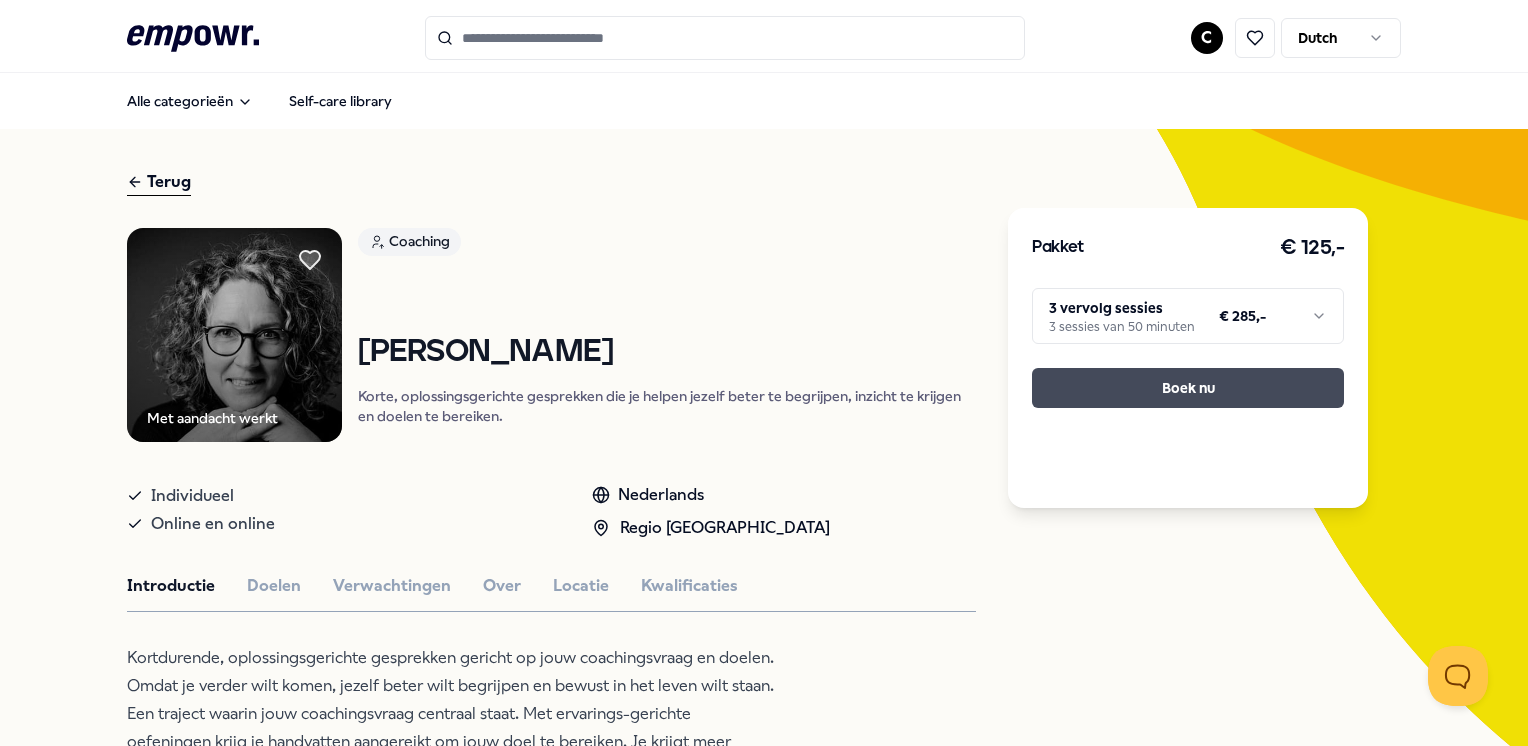 click on "Boek nu" at bounding box center (1188, 388) 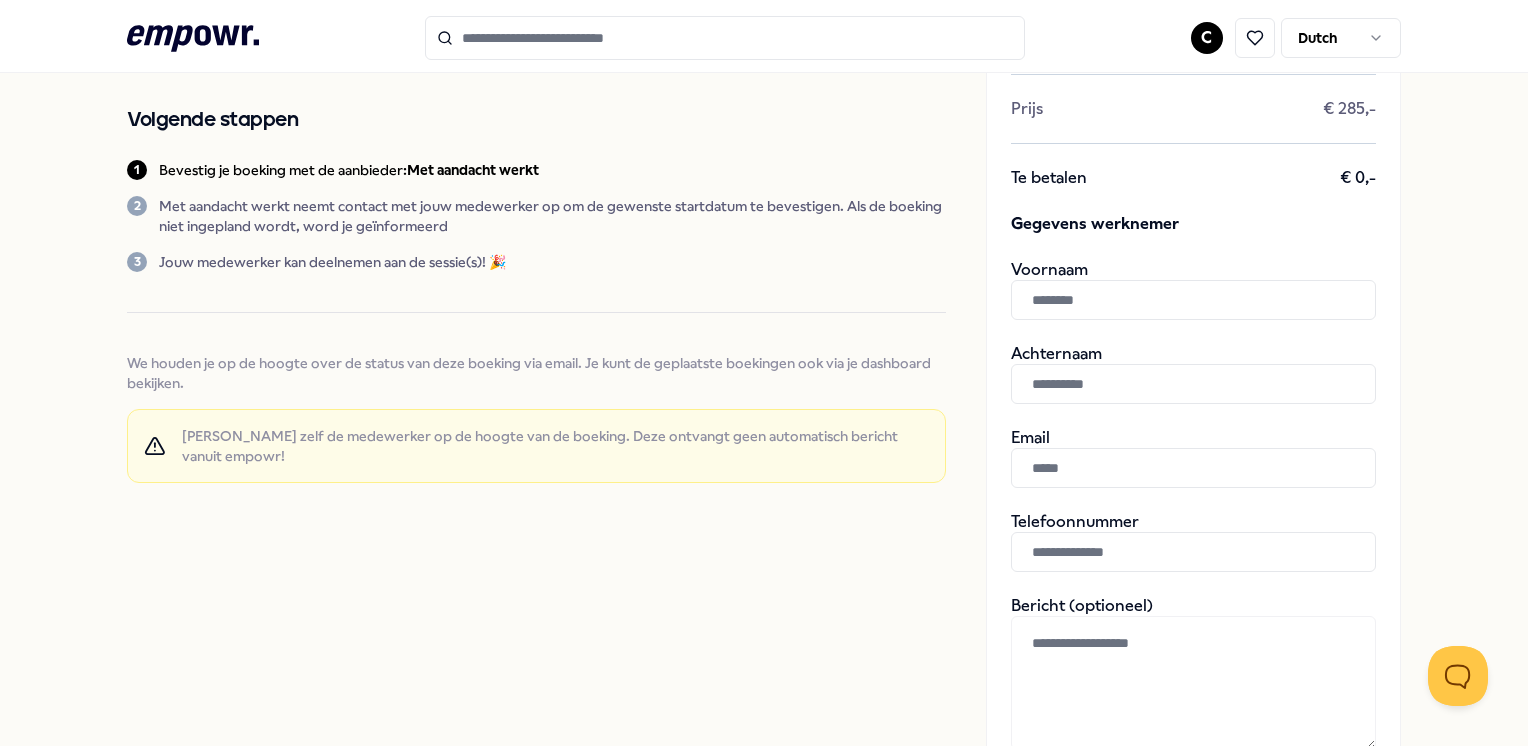 scroll, scrollTop: 300, scrollLeft: 0, axis: vertical 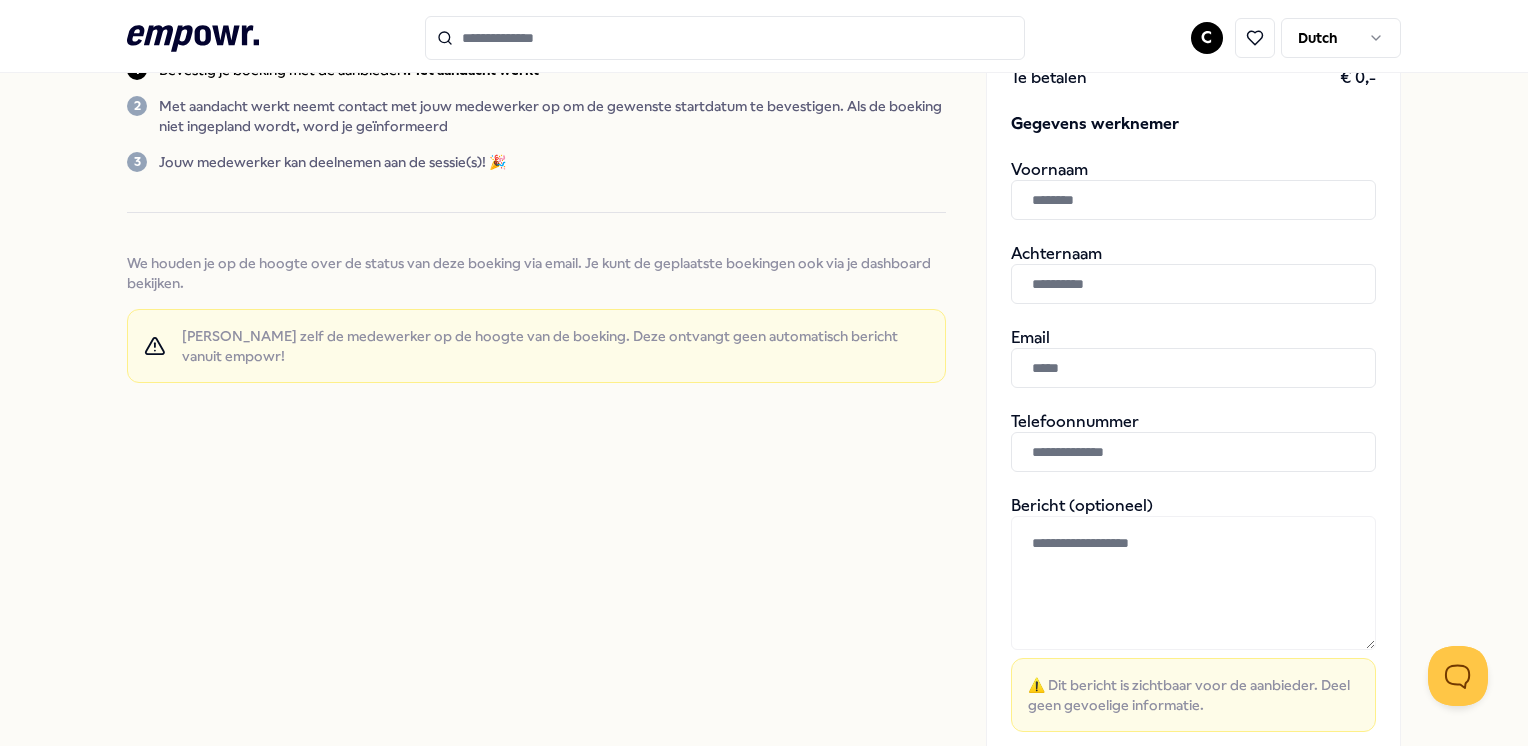 drag, startPoint x: 1044, startPoint y: 202, endPoint x: 1050, endPoint y: 213, distance: 12.529964 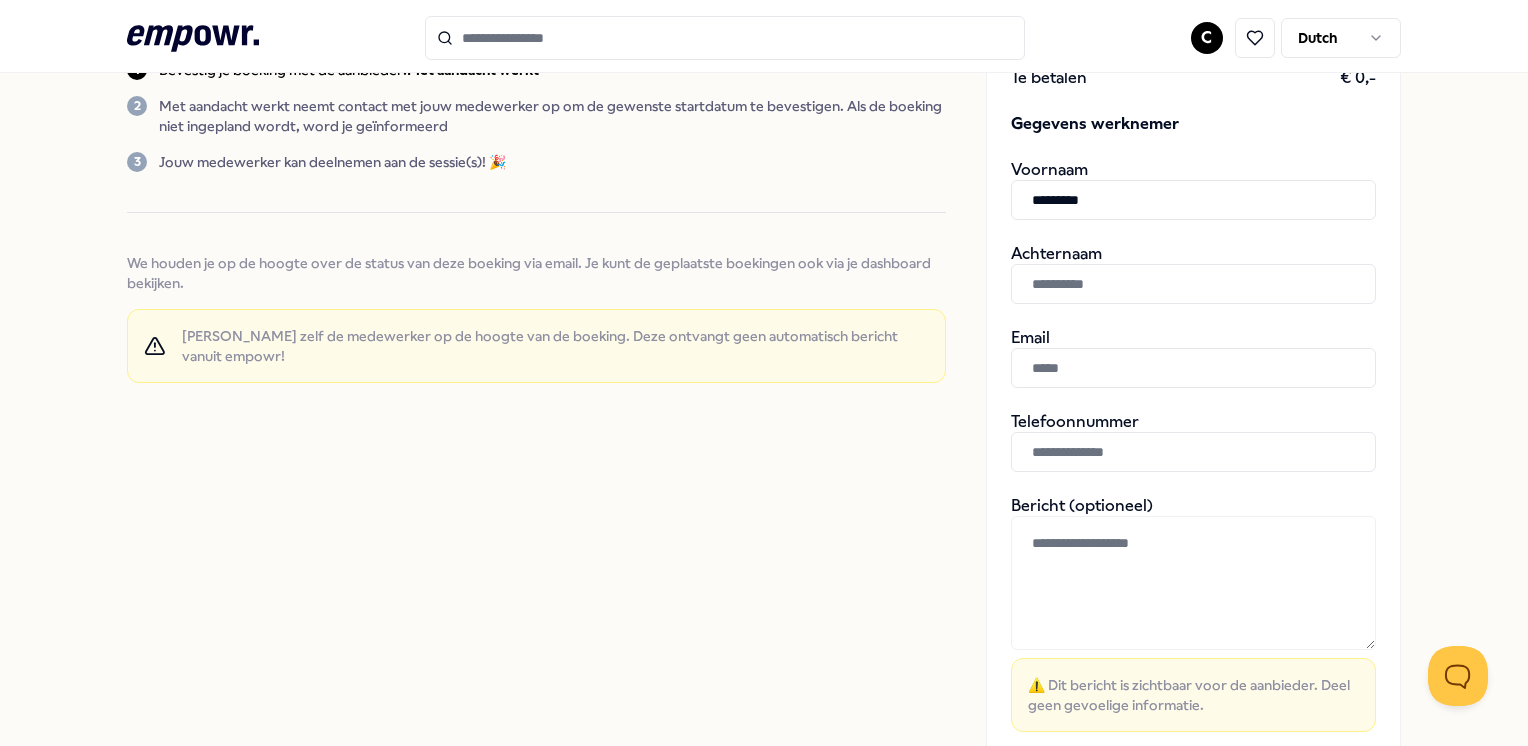 type on "*********" 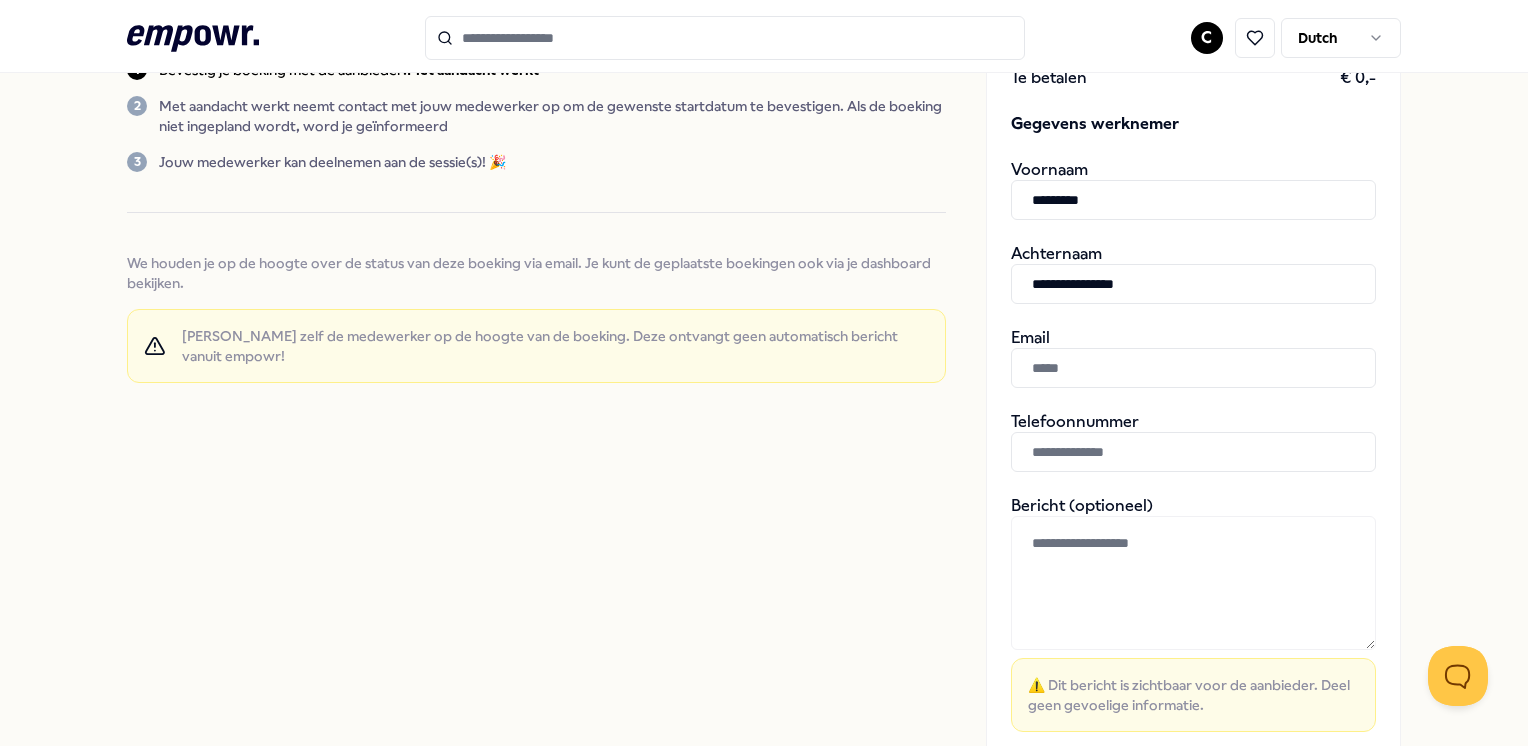 type on "**********" 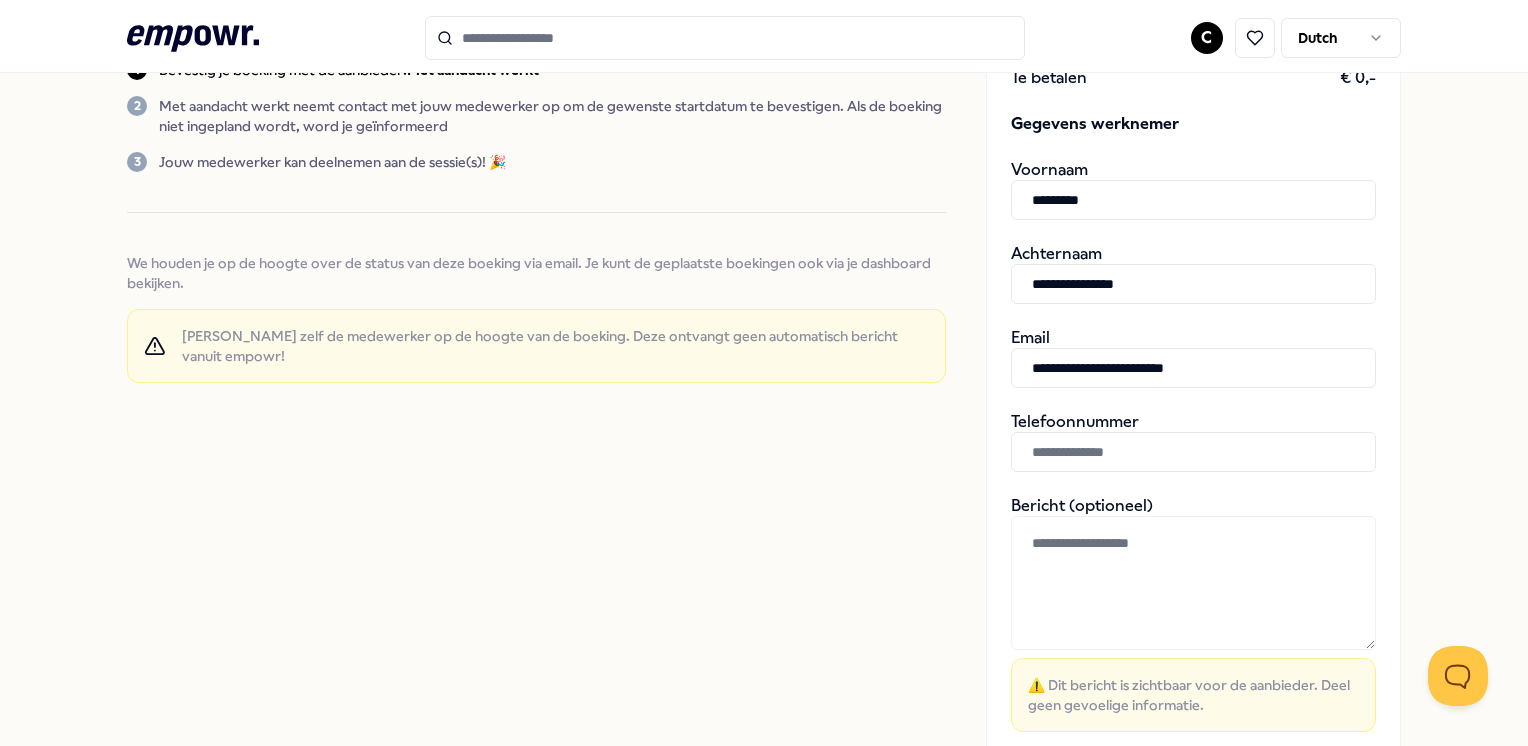 type on "**********" 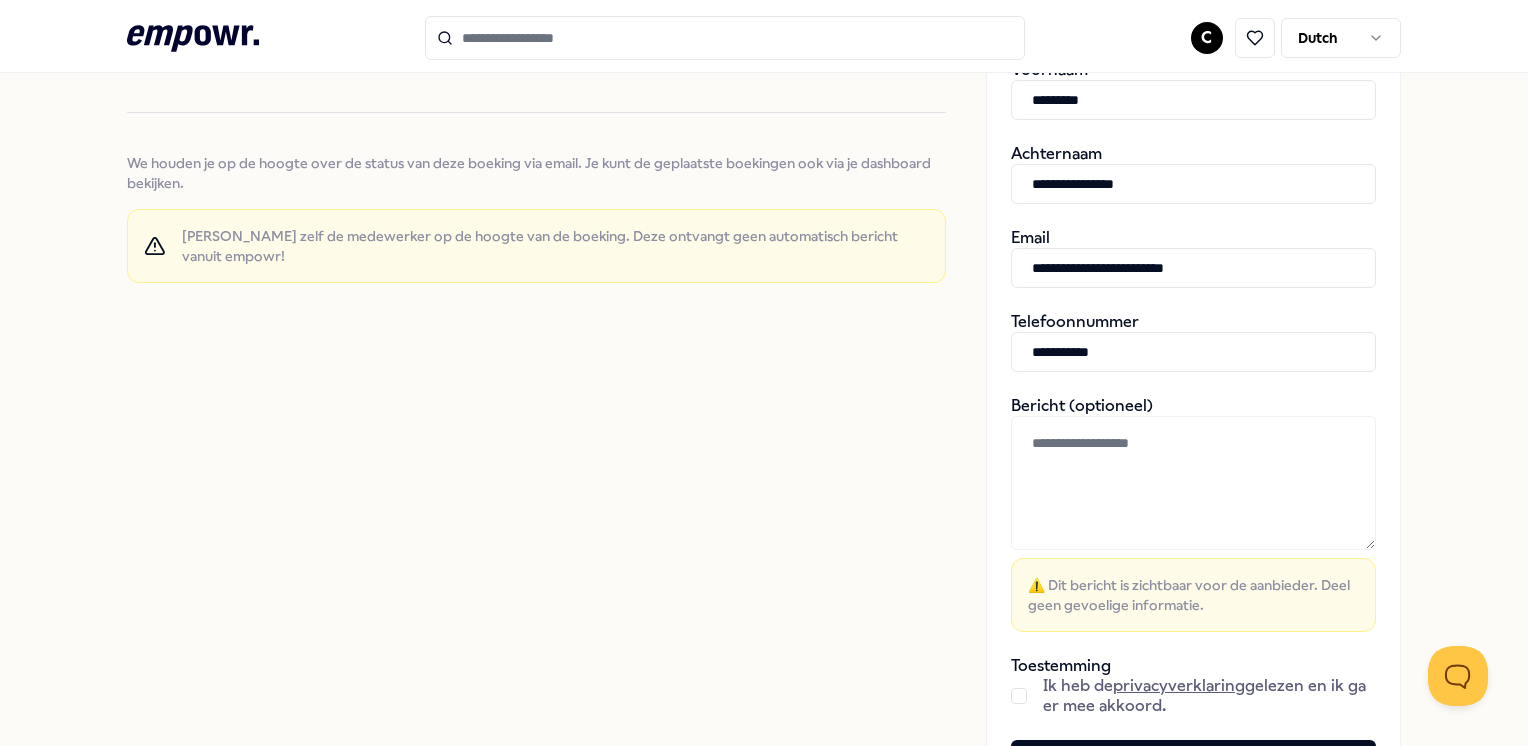 scroll, scrollTop: 600, scrollLeft: 0, axis: vertical 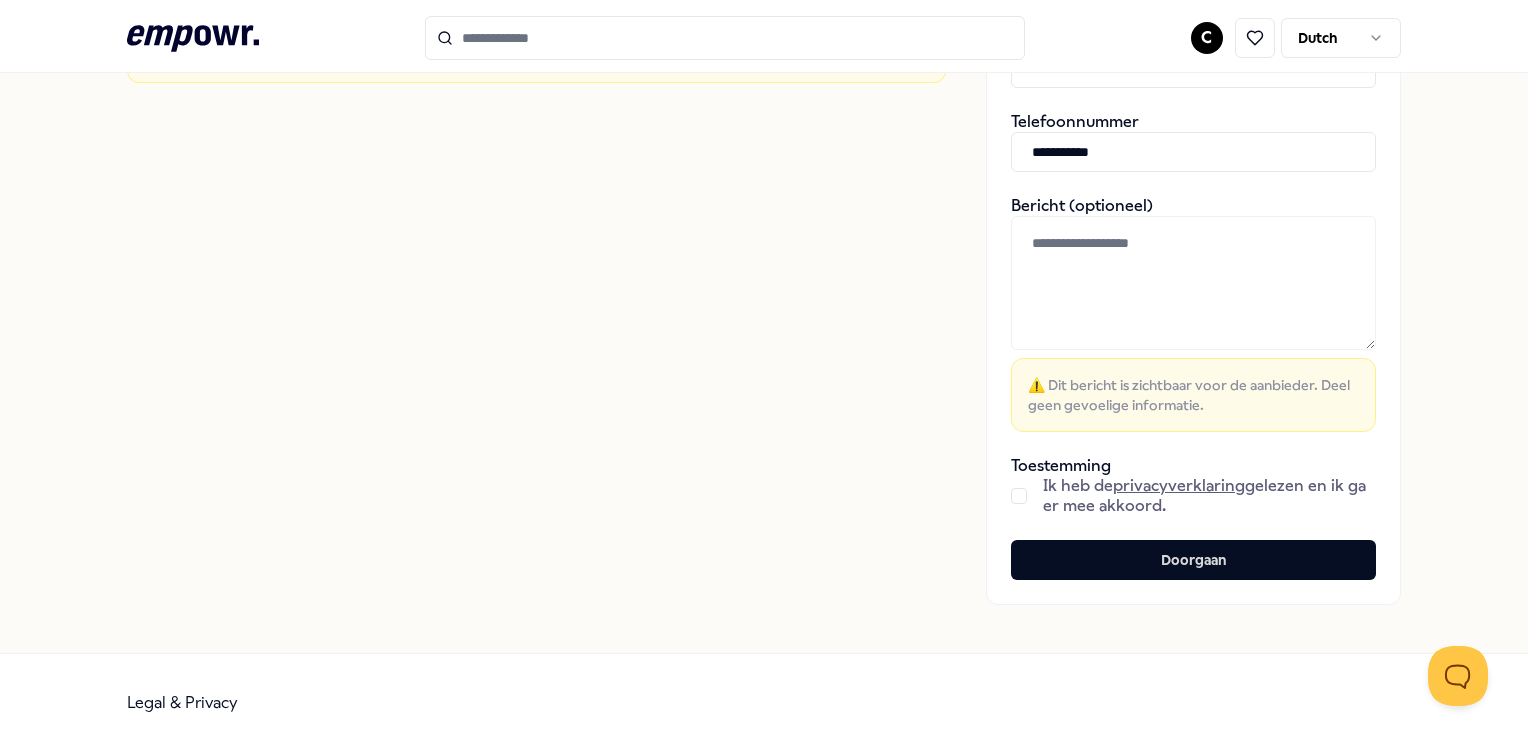 click at bounding box center (1019, 496) 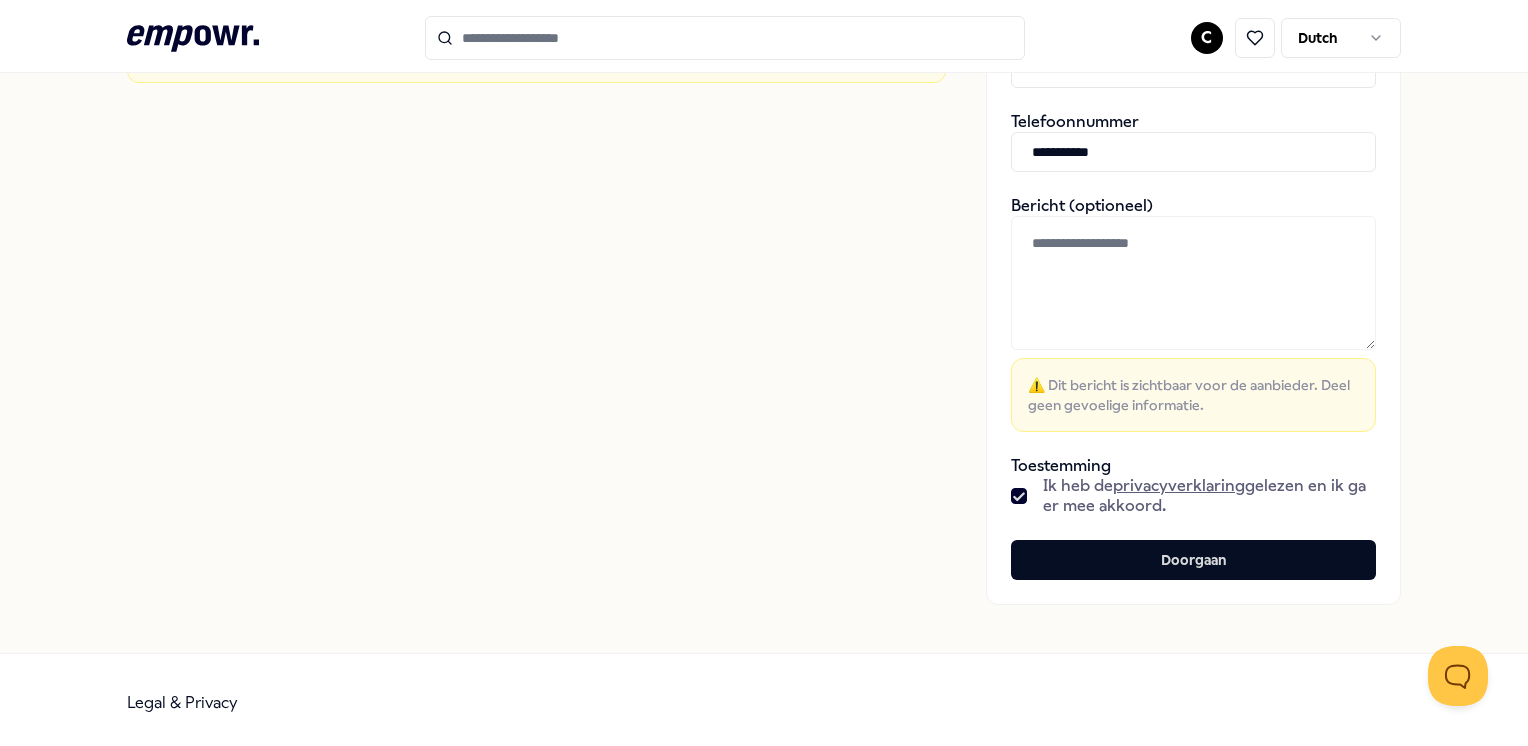click at bounding box center [1193, 283] 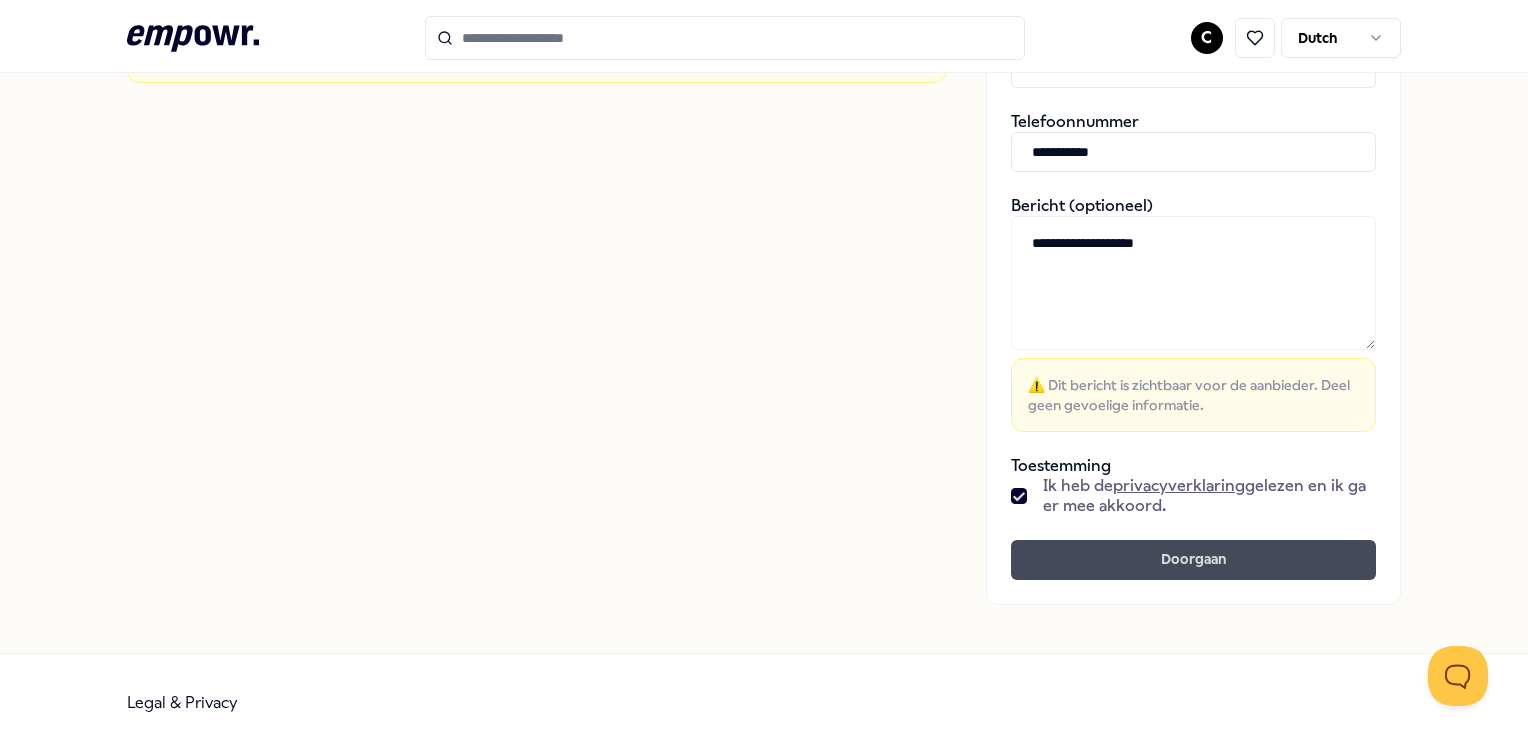 type on "**********" 